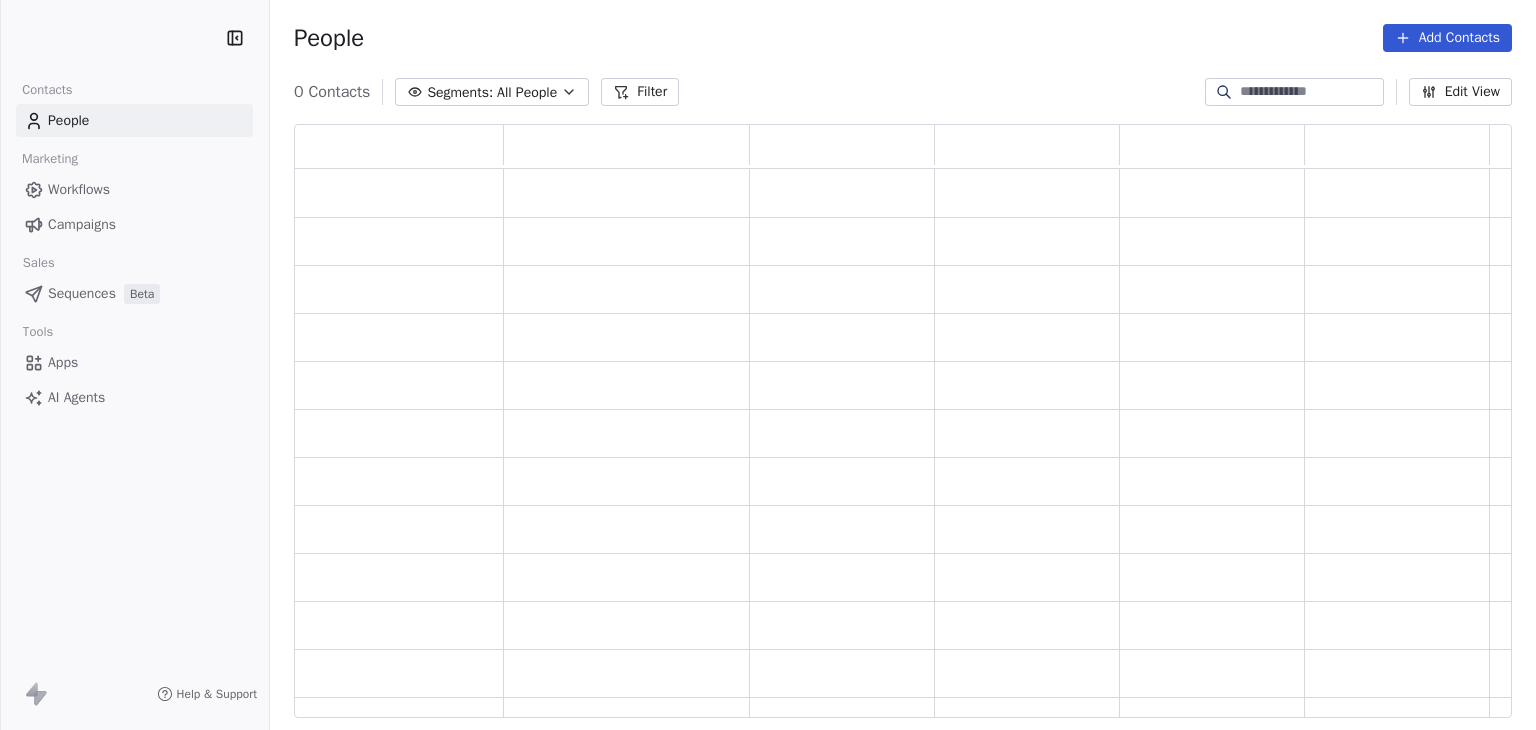 scroll, scrollTop: 0, scrollLeft: 0, axis: both 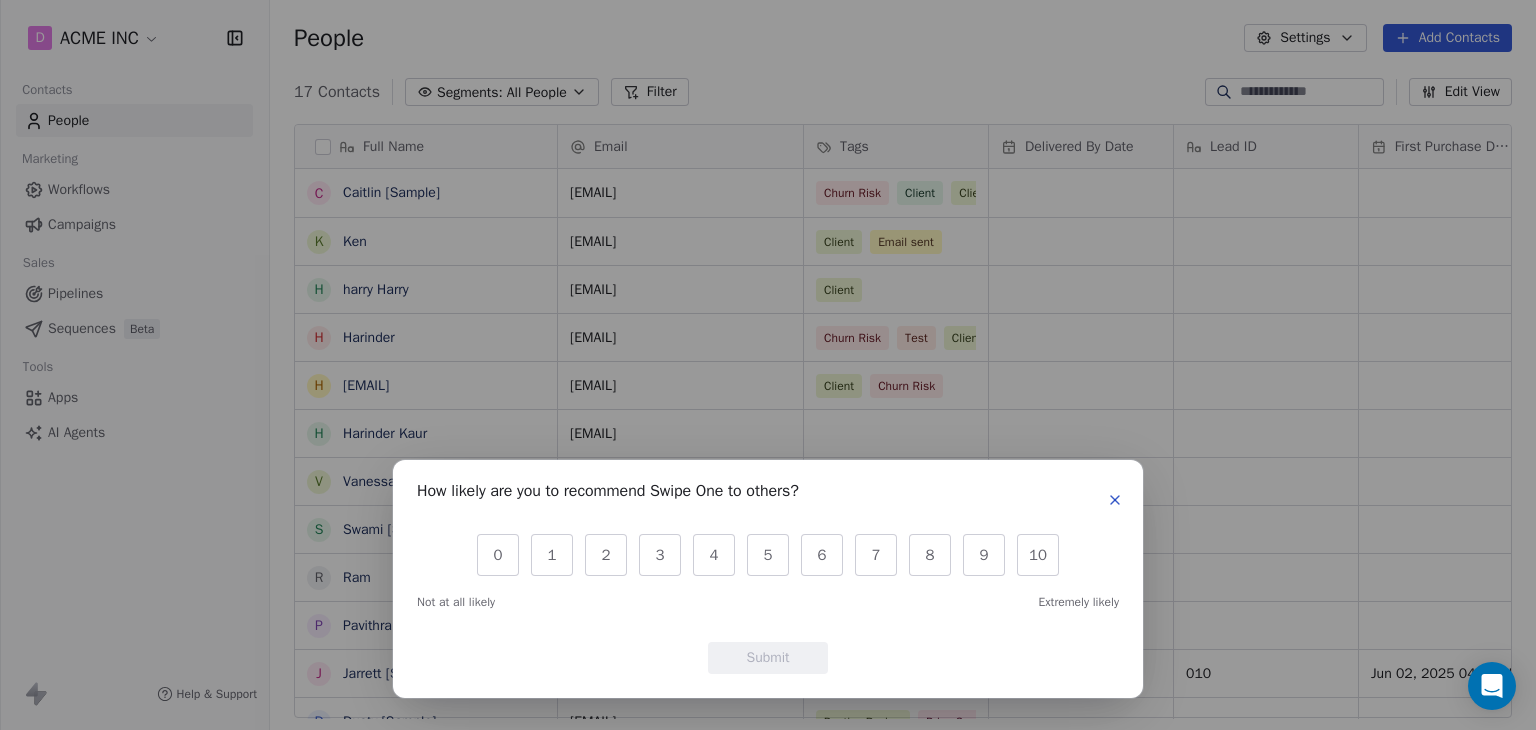 click 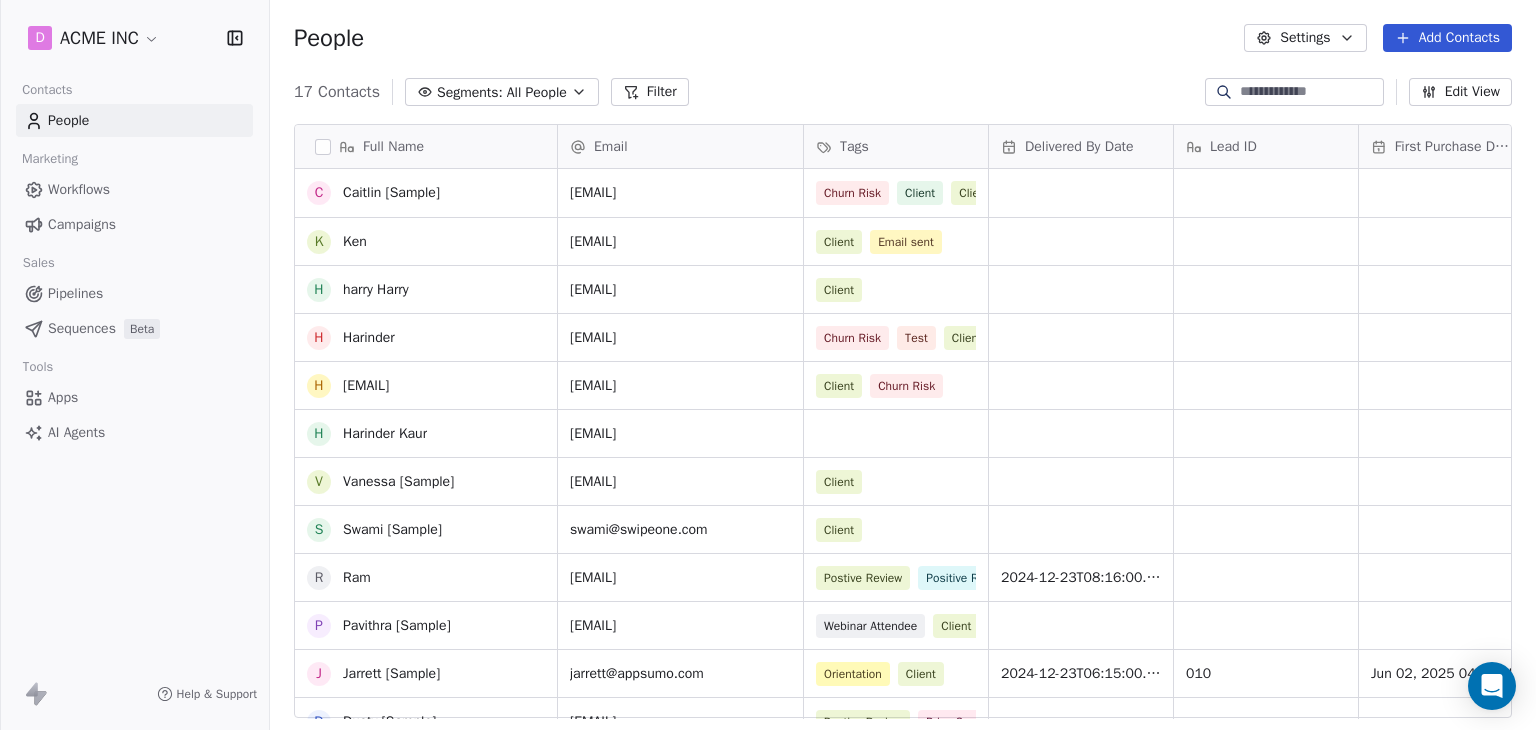 scroll, scrollTop: 264, scrollLeft: 0, axis: vertical 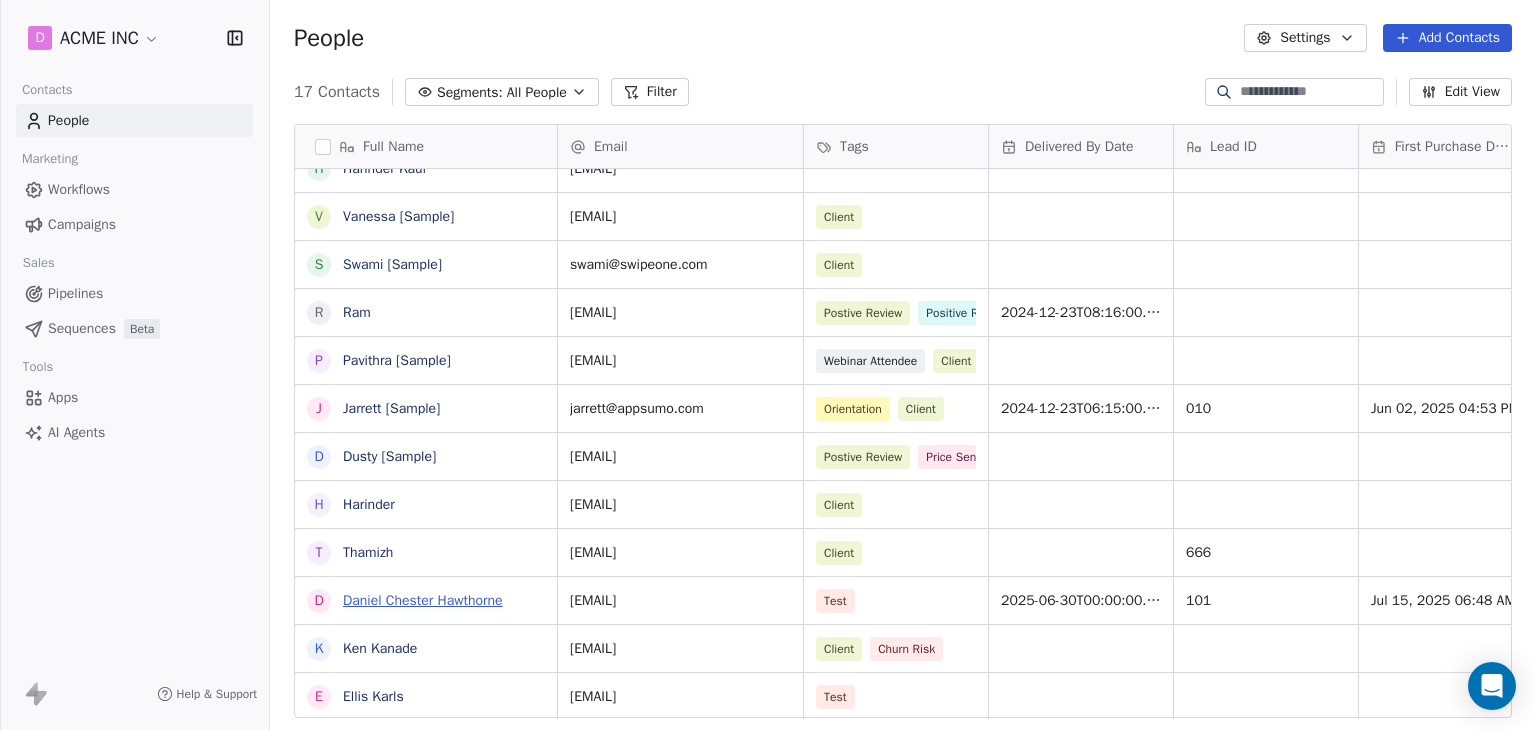 click on "Daniel Chester Hawthorne" at bounding box center [423, 600] 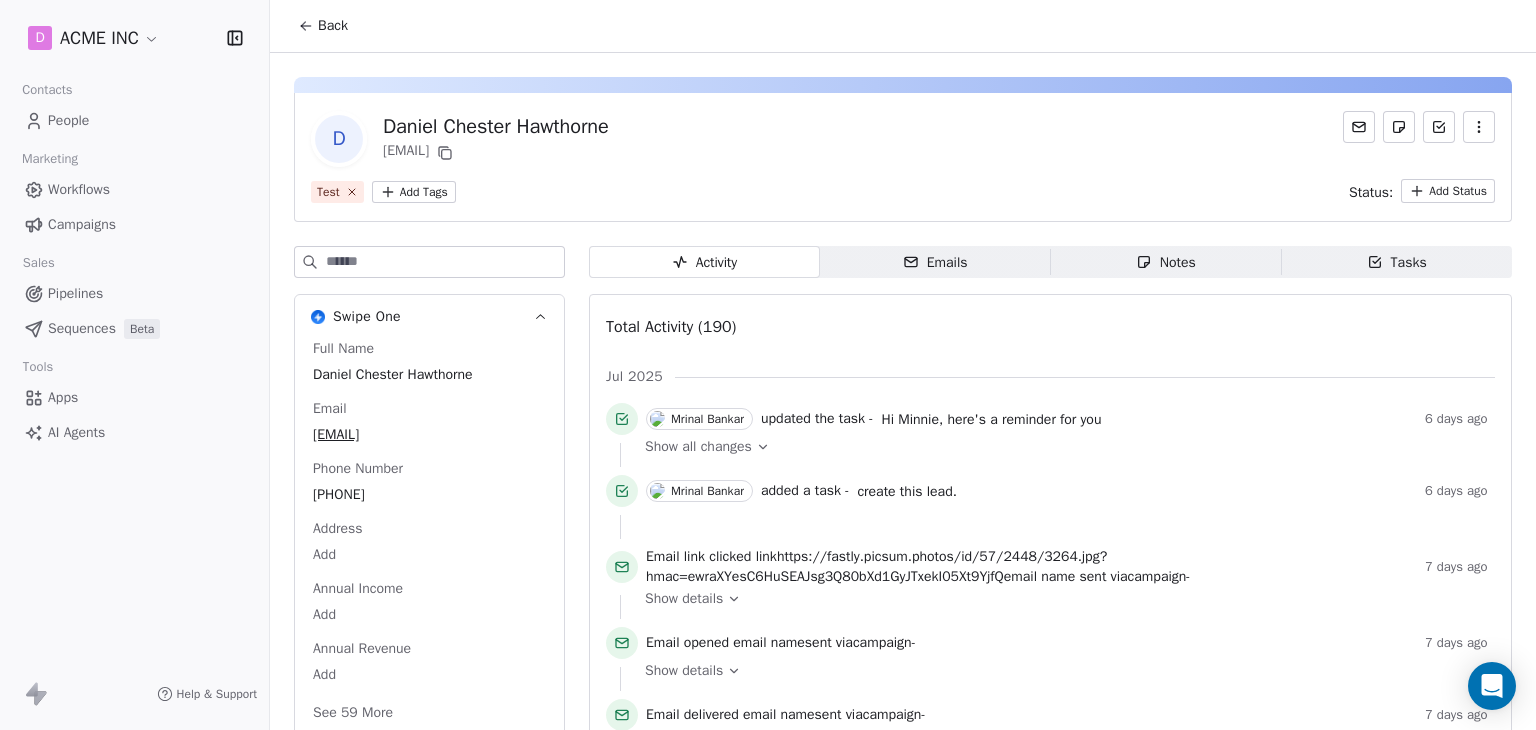 click on "Emails Emails" at bounding box center (935, 262) 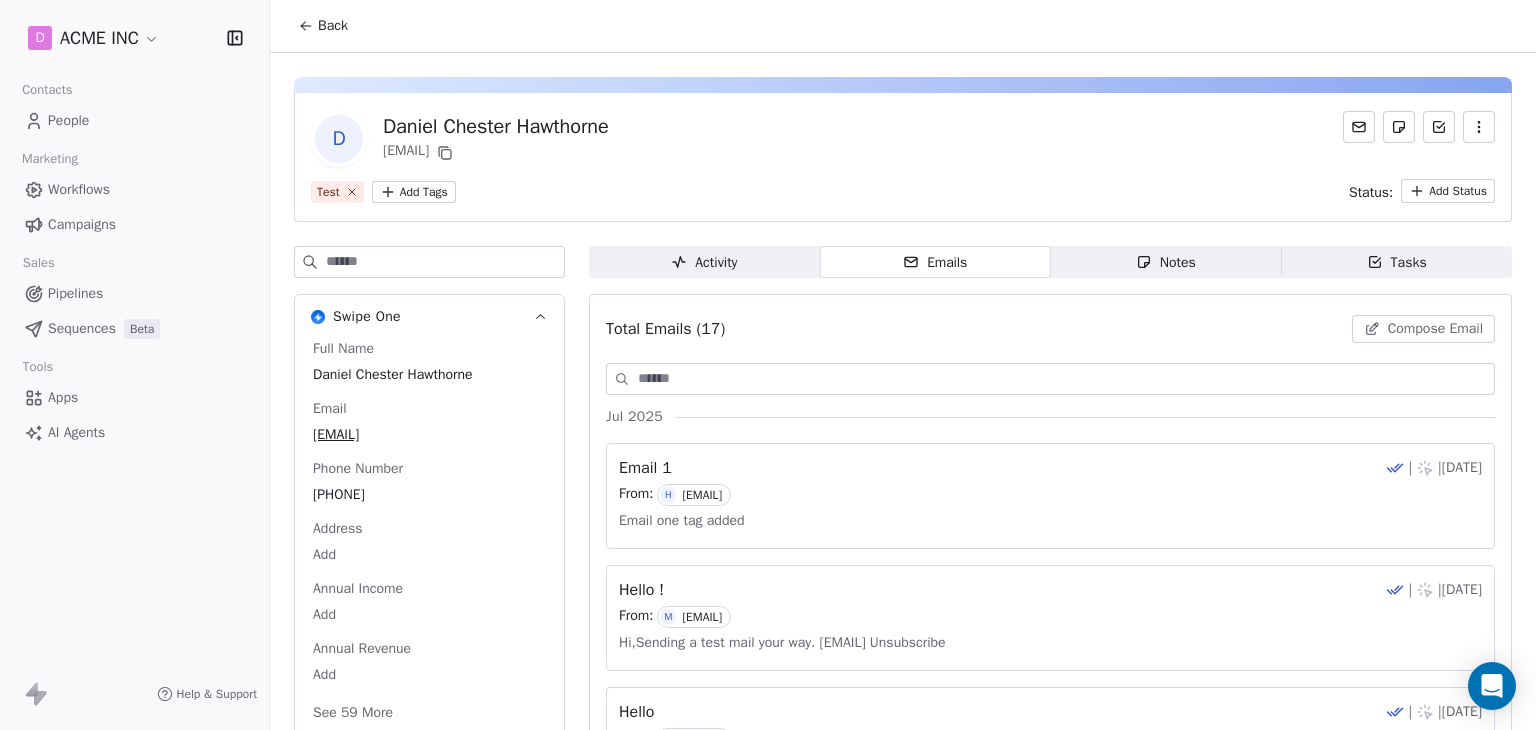 click on "Compose Email" at bounding box center (1423, 329) 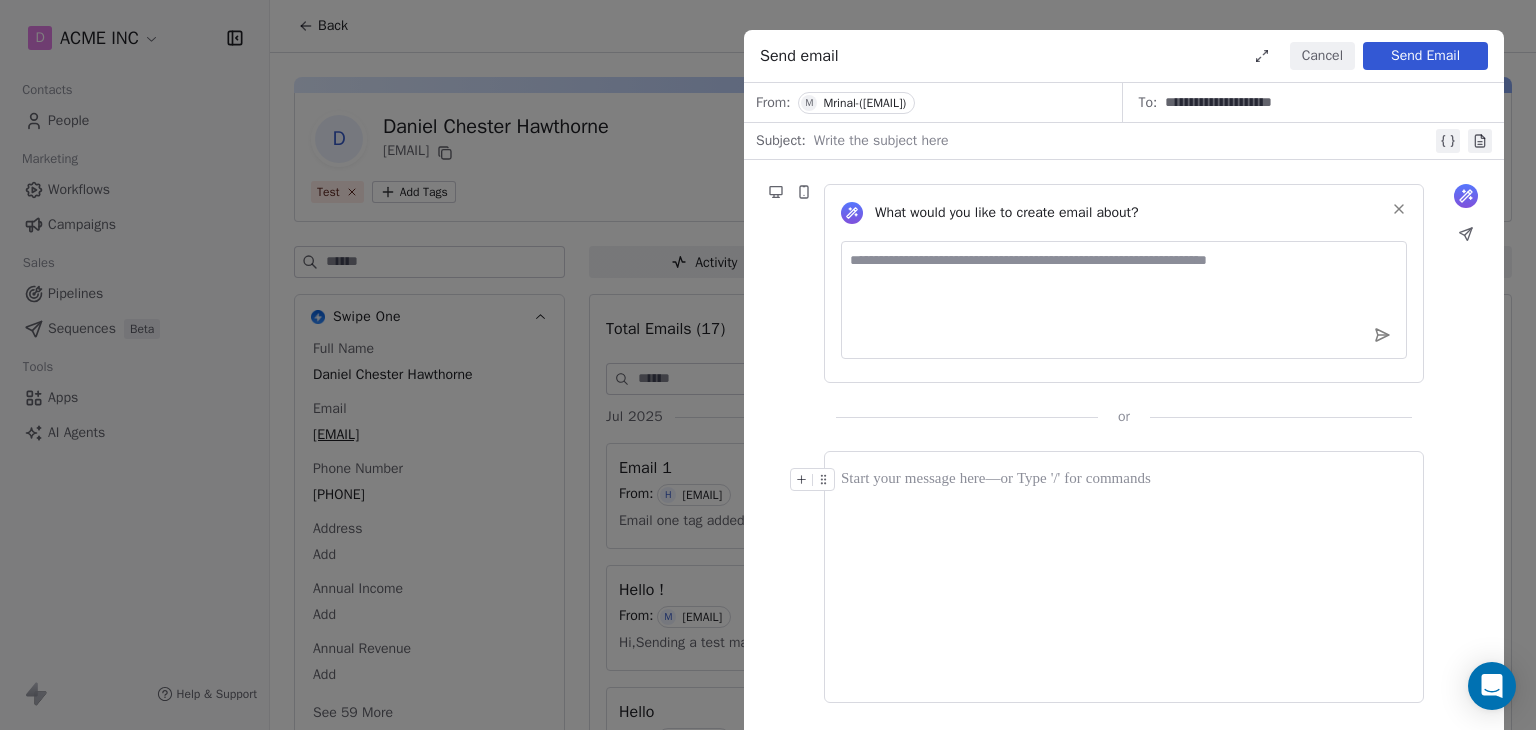 click on "**********" at bounding box center (768, 365) 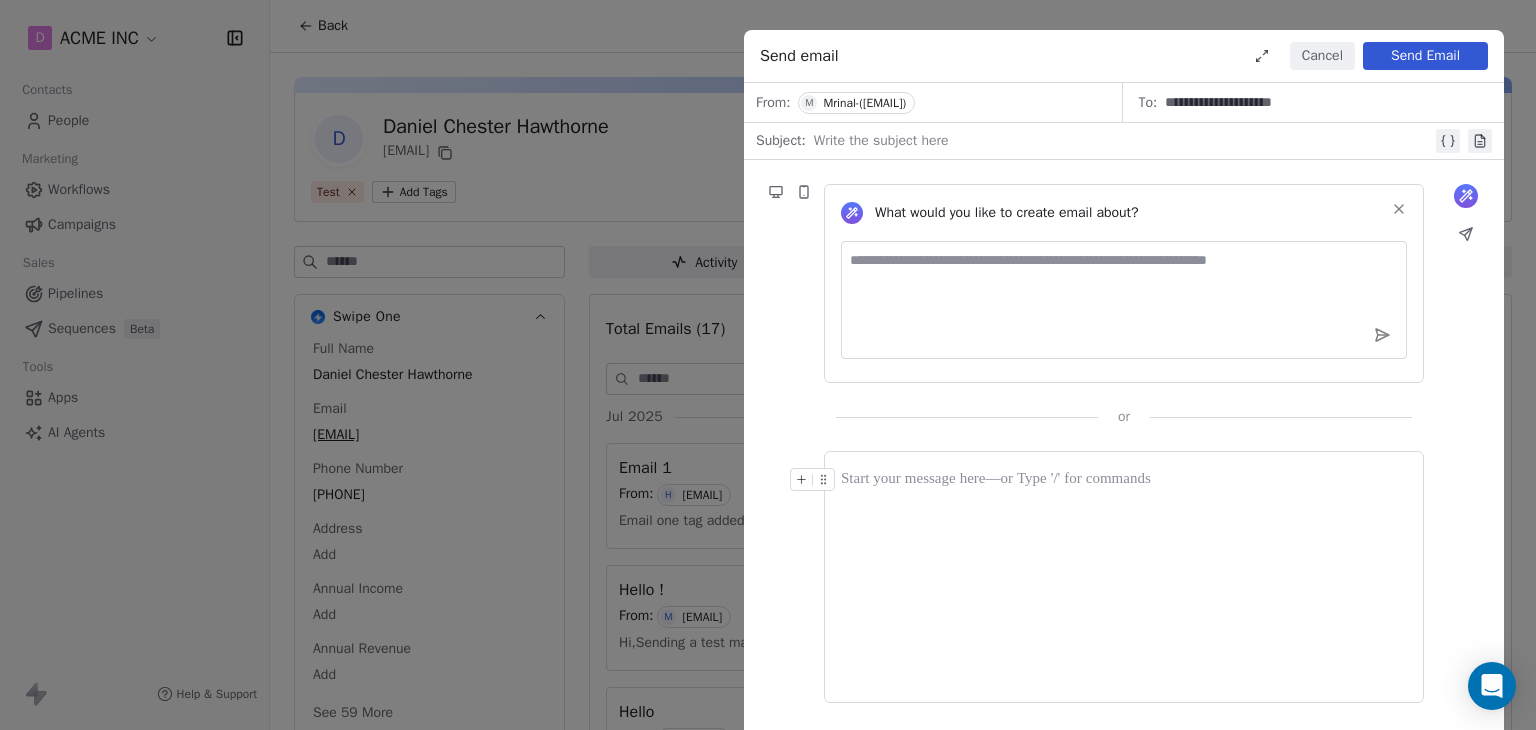 click on "Cancel" at bounding box center [1322, 56] 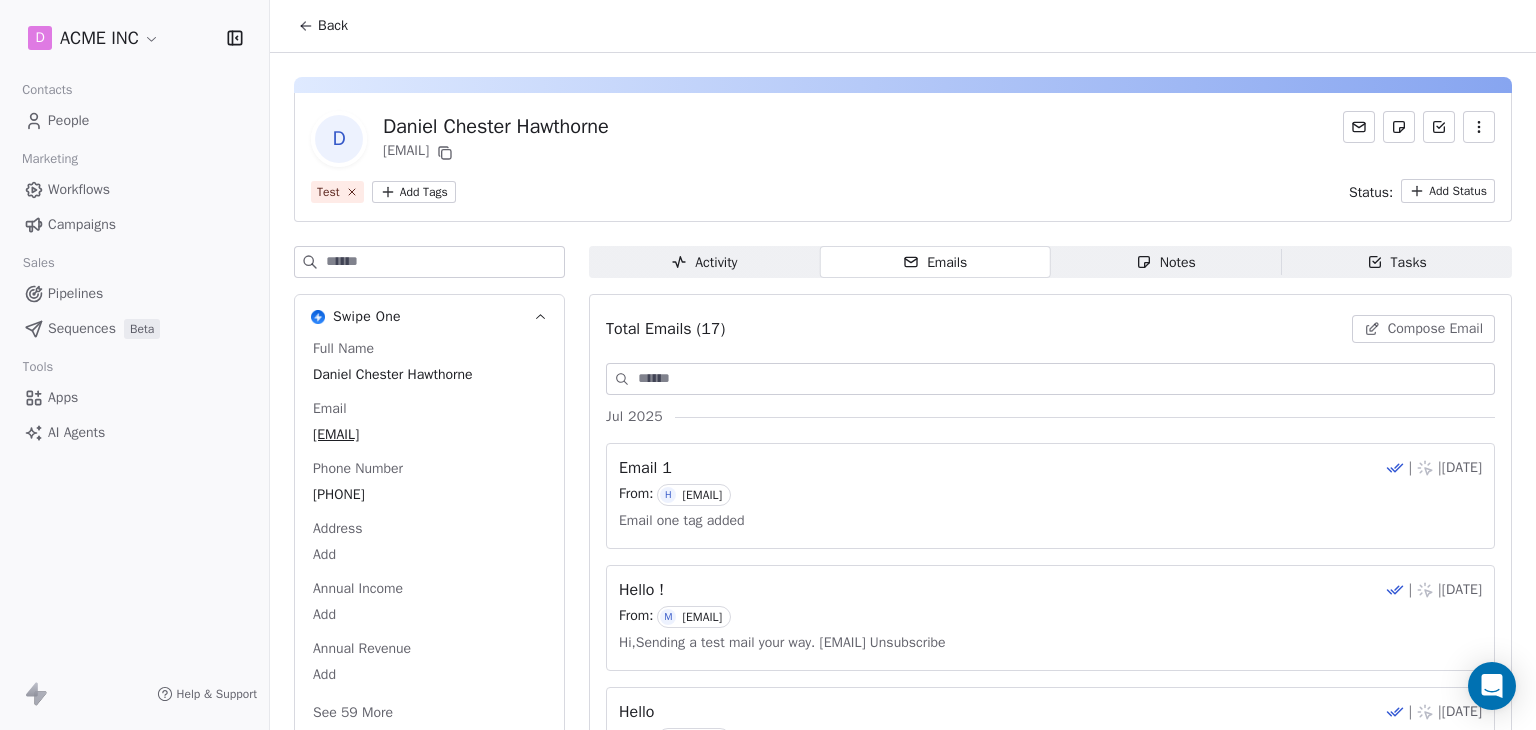 click on "Back" at bounding box center [323, 26] 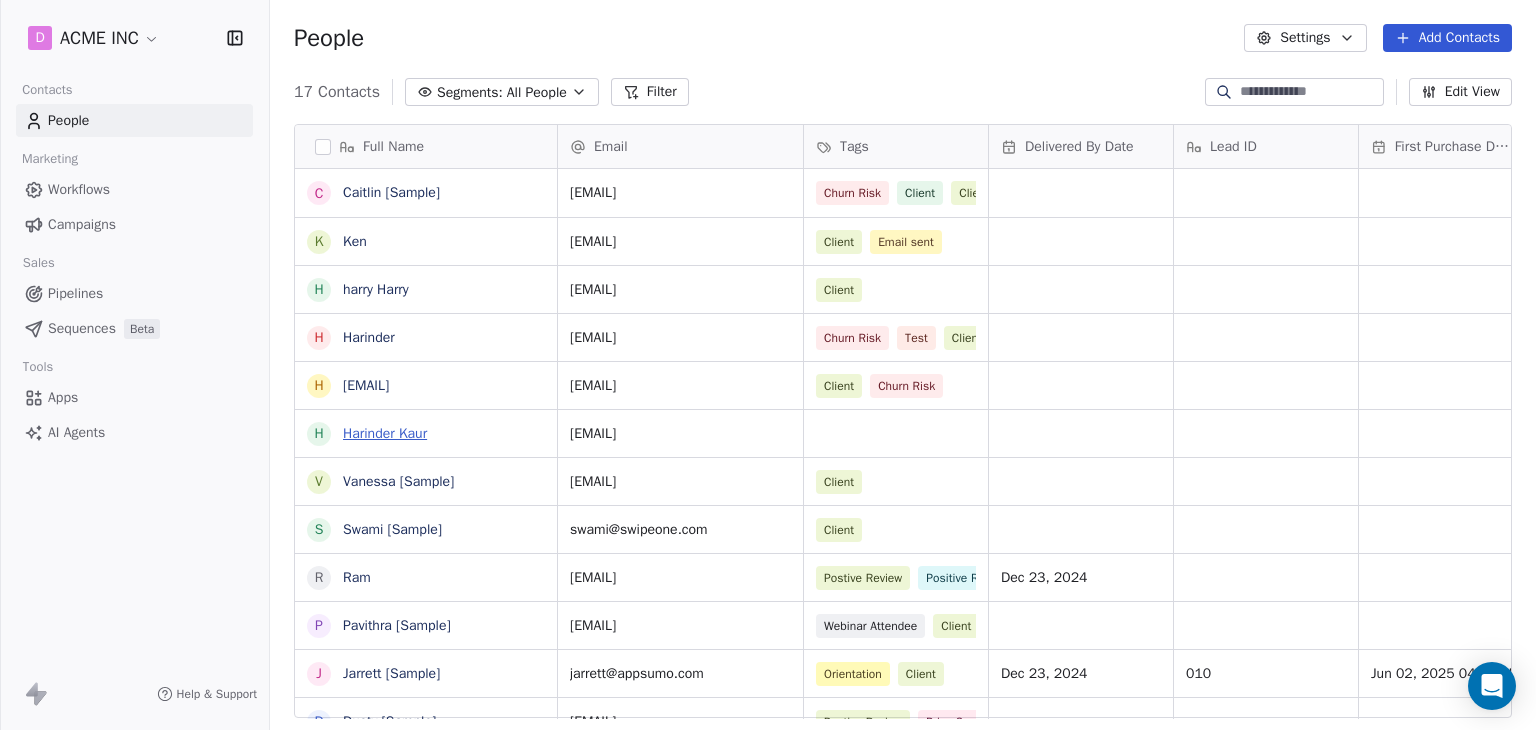 scroll, scrollTop: 265, scrollLeft: 0, axis: vertical 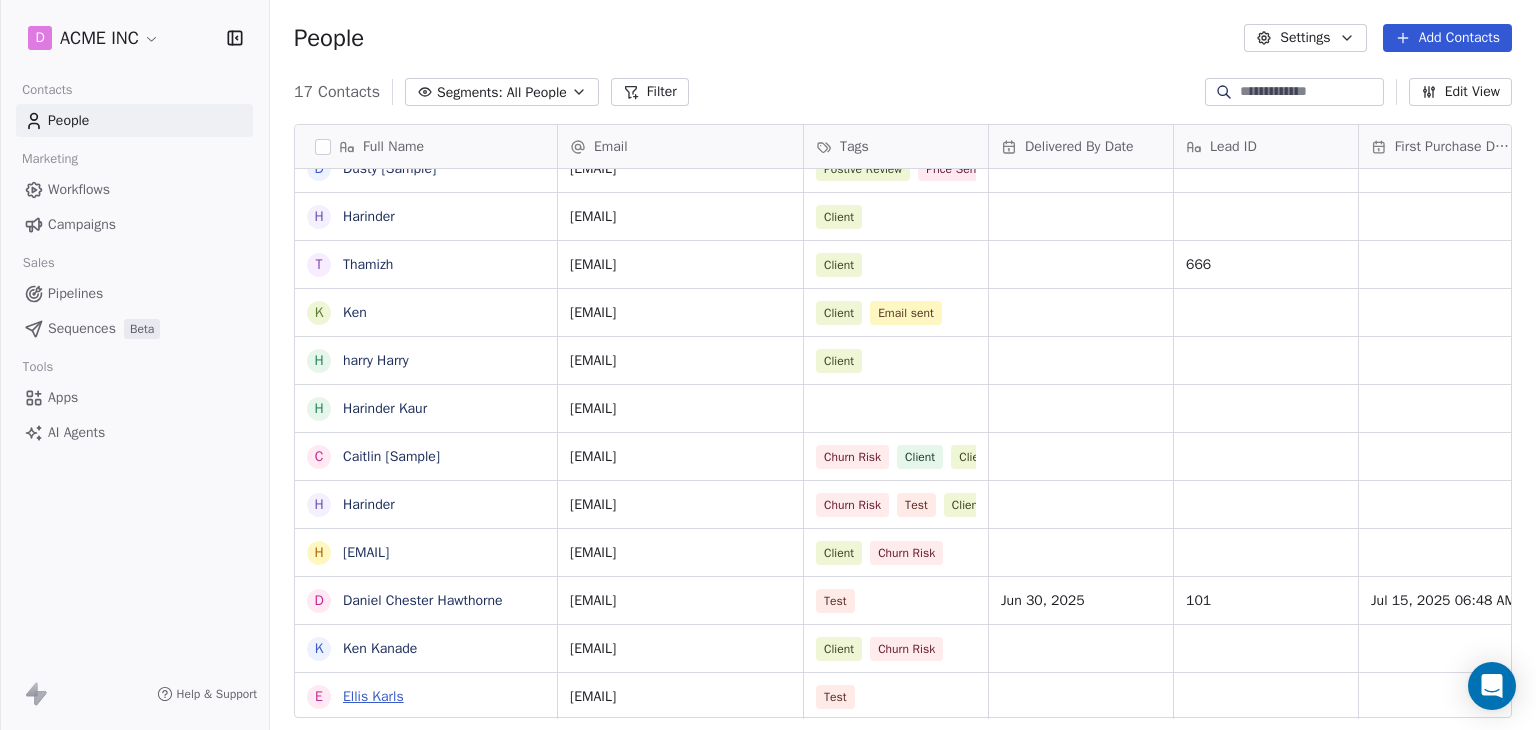 click on "Ellis Karls" at bounding box center [373, 696] 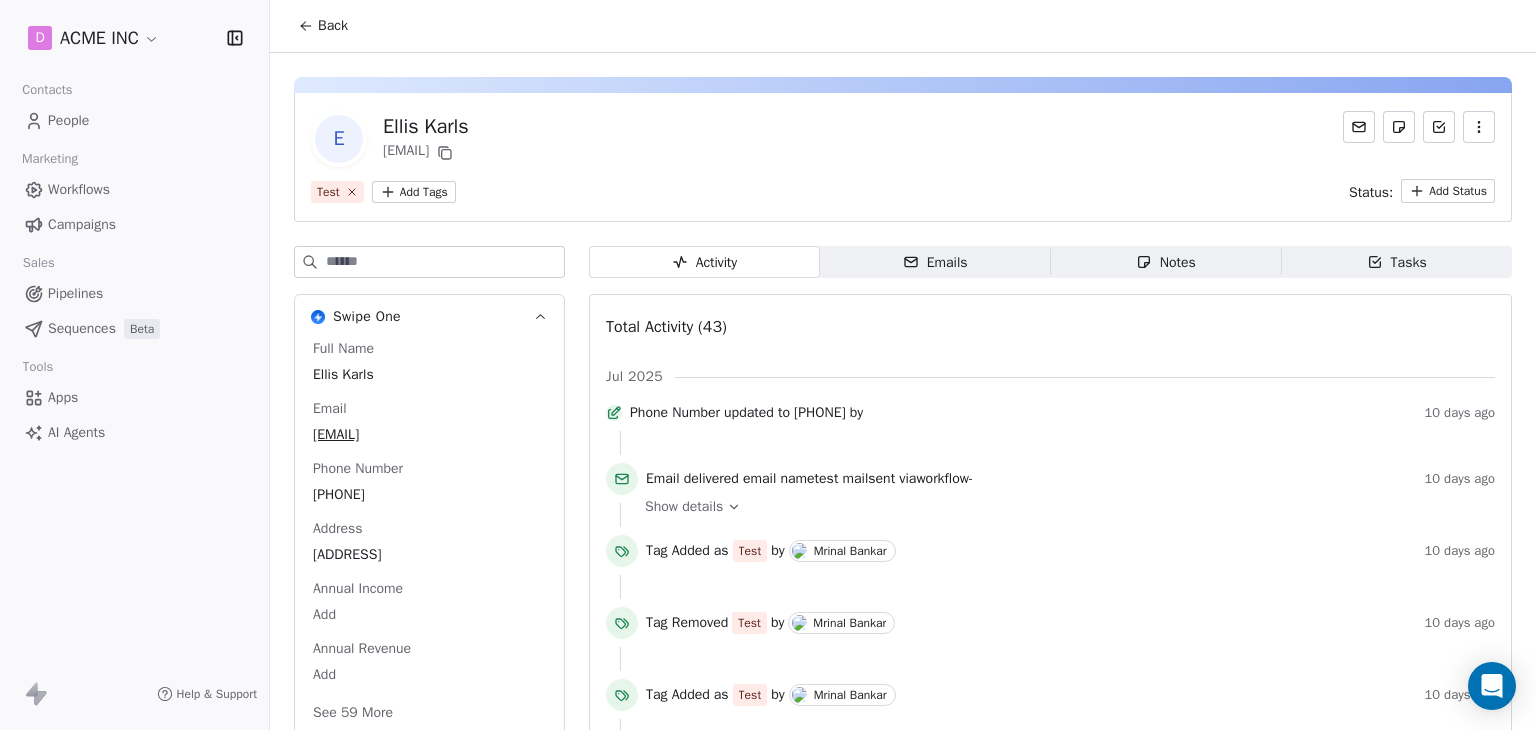 click on "E Ellis Karls [EMAIL] Test Add Tags Status: Add Status Swipe One Full Name Ellis Karls Email [EMAIL] Phone Number [PHONE] Address [ADDRESS] Annual Income Add Annual Revenue Add See 59 More Shopify Stripe Activity Activity Emails Emails Notes Notes Tasks Tasks Total Activity (43) Jul 2025 Phone Number updated to [PHONE] by 10 days ago Email delivered email name test mail sent via workflow - 10 days ago Show details Tag Added as Test by Mrinal Bankar 10 days ago Tag Removed Test by Mrinal Bankar 10 days ago Tag Added as Test by Mrinal Bankar 10 days ago Tag Removed Test by Mrinal Bankar 10 days ago Tag Added as Test by Mrinal Bankar 10 days ago Tag Removed Test by Mrinal Bankar 10 days ago Tag Removed Client by Mrinal Bankar 10 days ago Tag Added as Client by H Harinder Kaur 13 days ago Tag Removed Email sent by Mrinal Bankar 22 days ago Jun 2025 Email delivered workflow" at bounding box center (903, 1313) 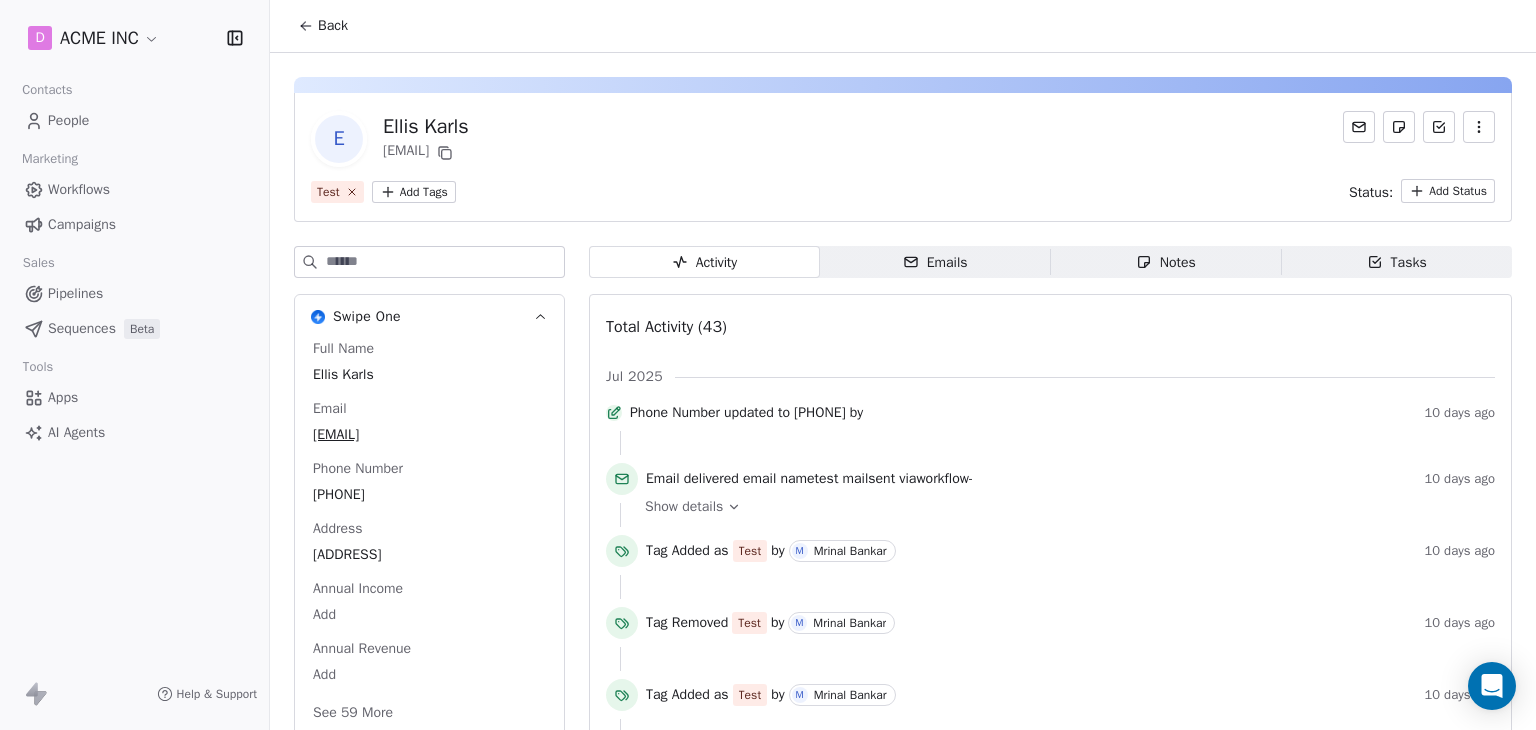 click on "Emails Emails" at bounding box center (935, 262) 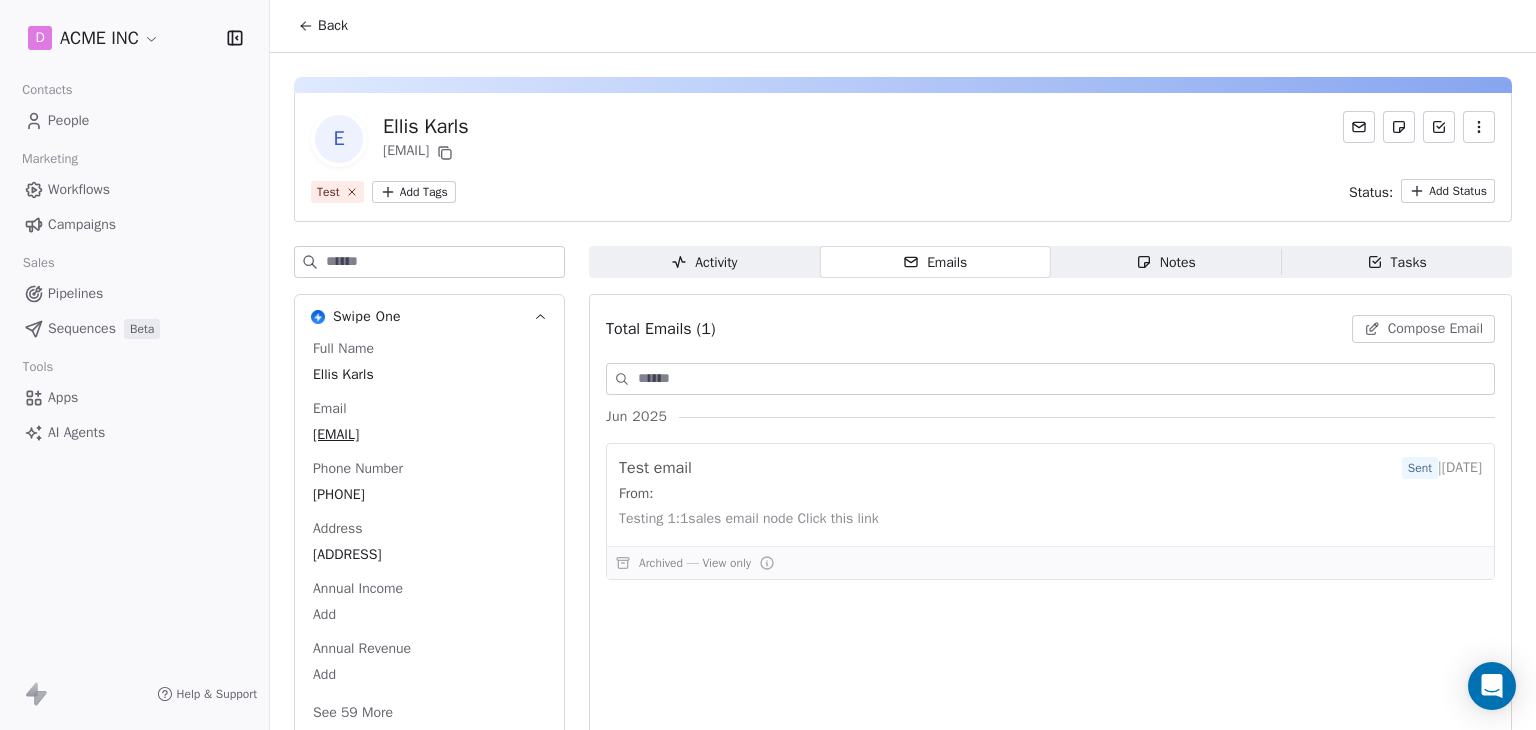 click 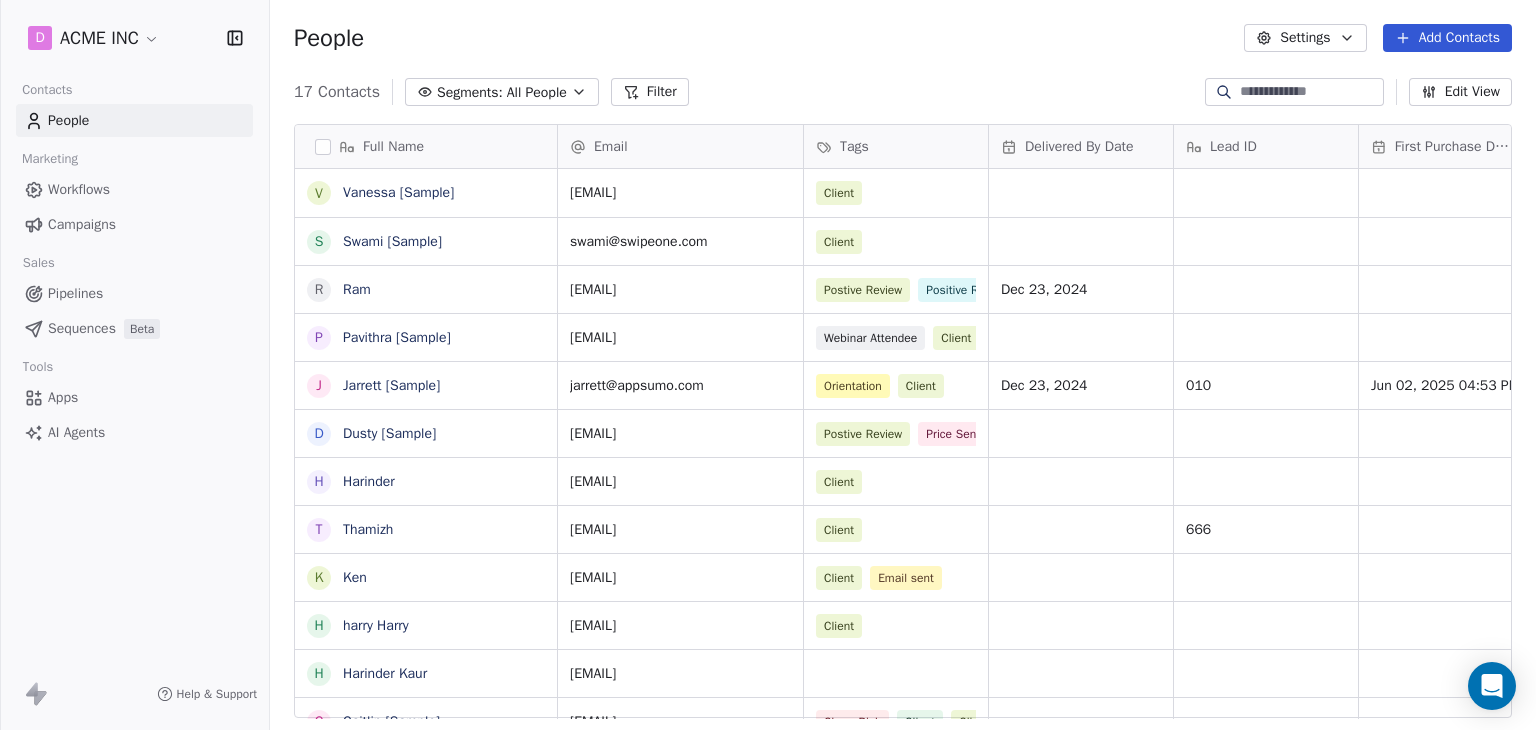 scroll, scrollTop: 265, scrollLeft: 0, axis: vertical 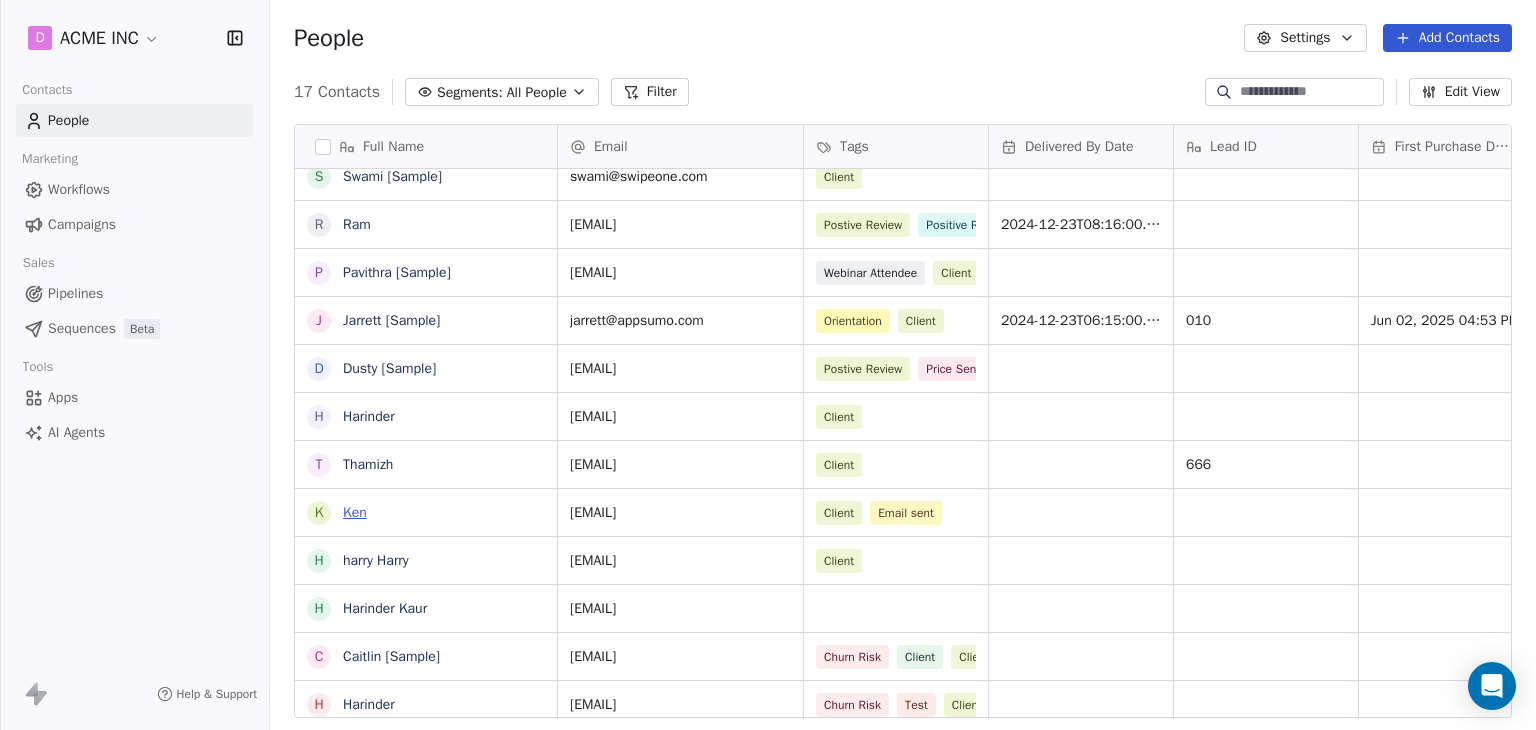 click on "Ken" at bounding box center [355, 512] 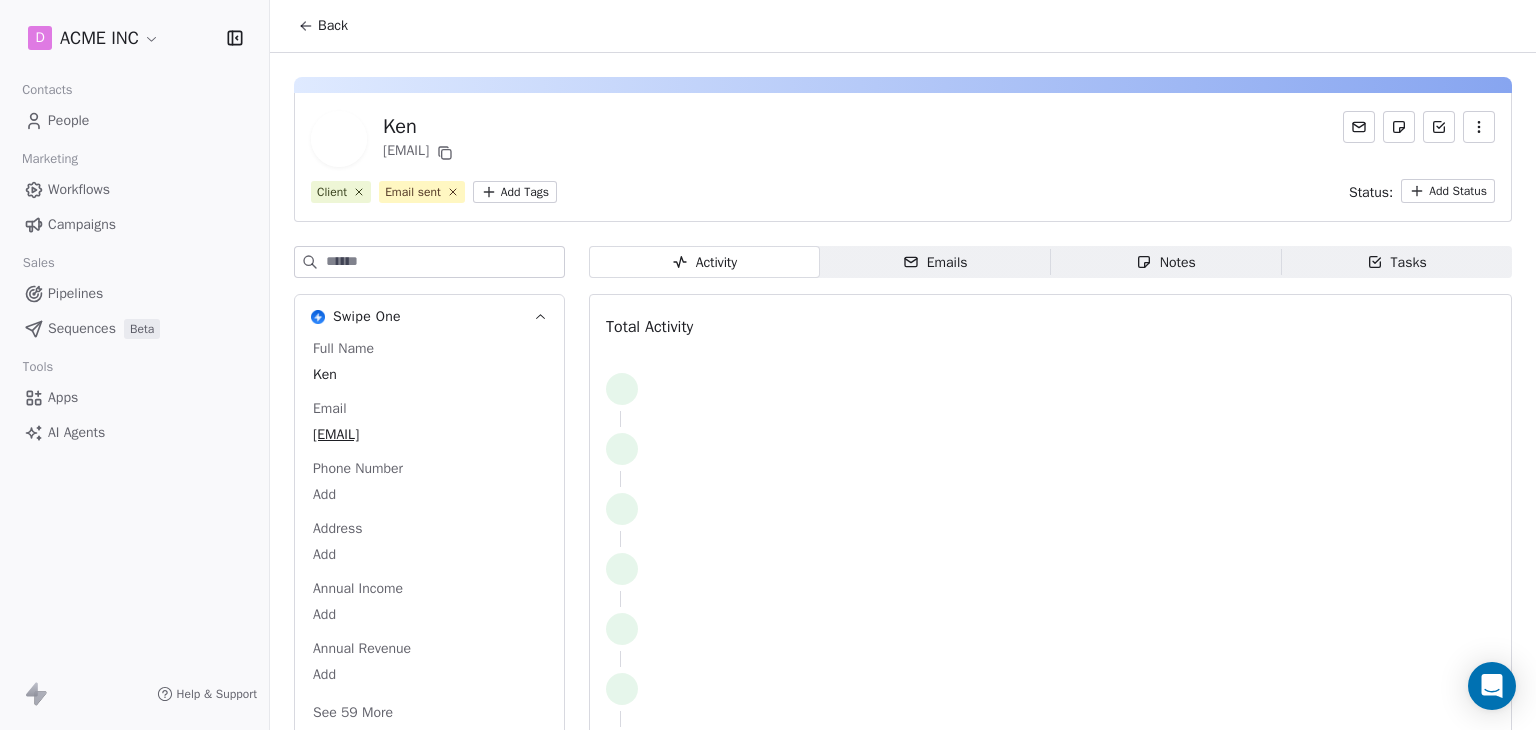 click on "Emails Emails" at bounding box center (935, 262) 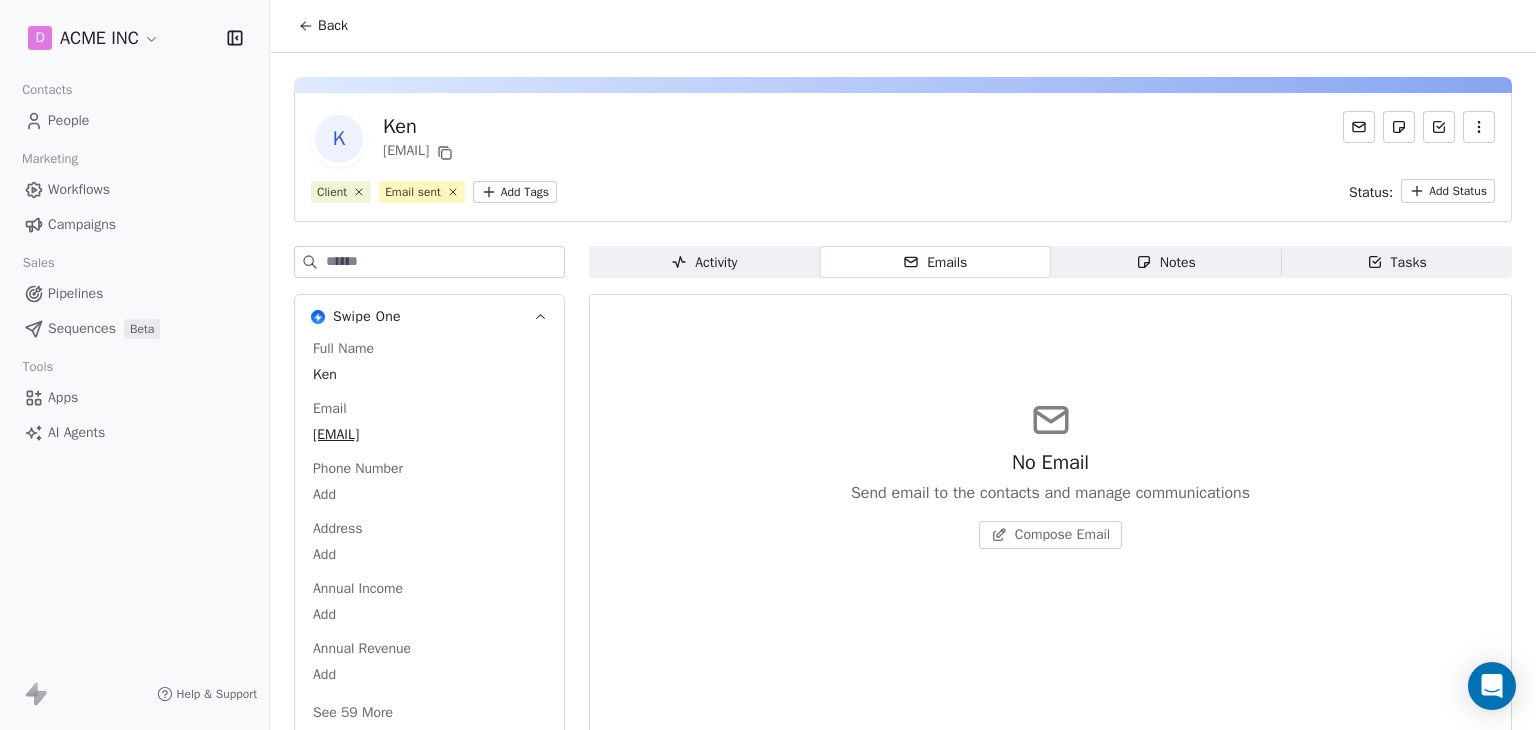 click on "Compose Email" at bounding box center (1062, 535) 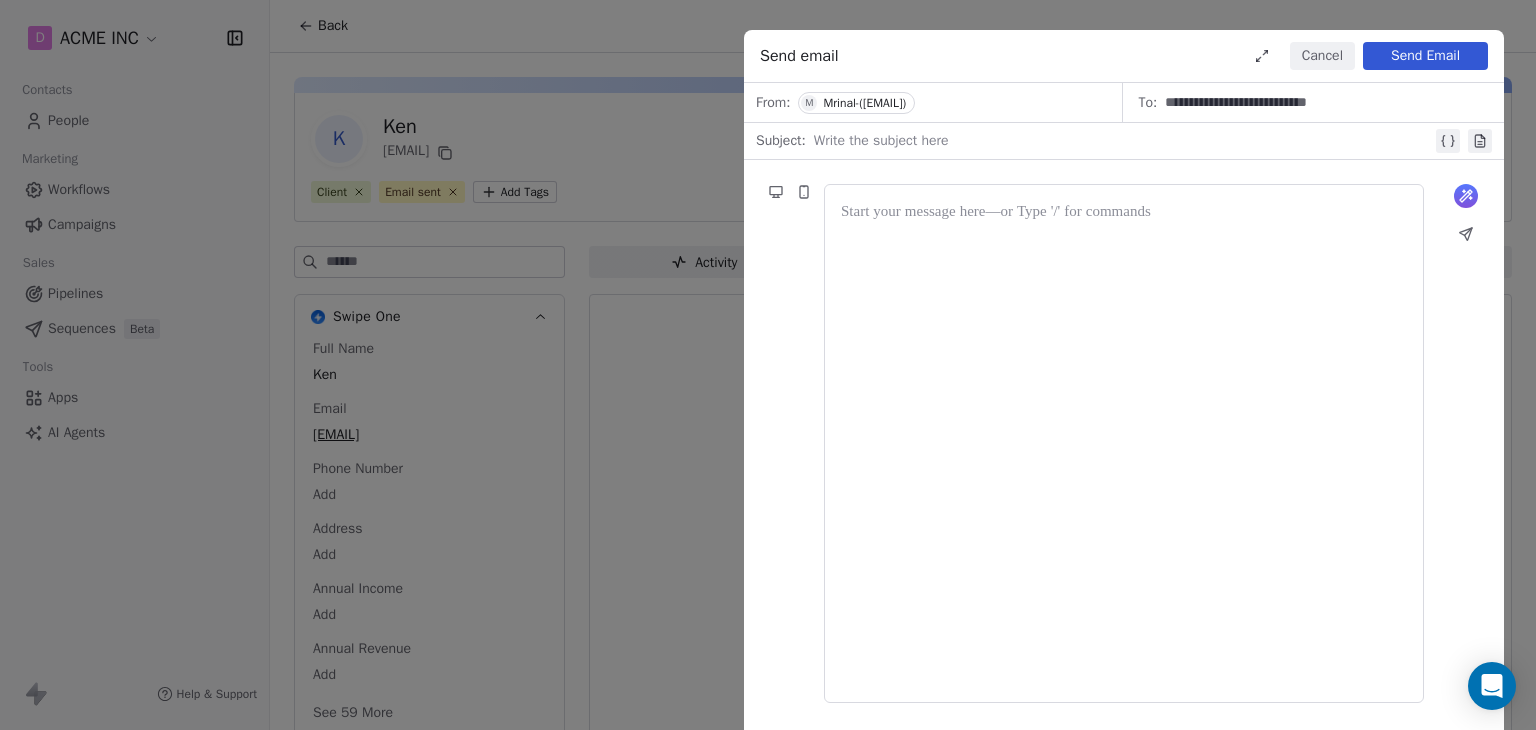 click on "**********" at bounding box center [768, 365] 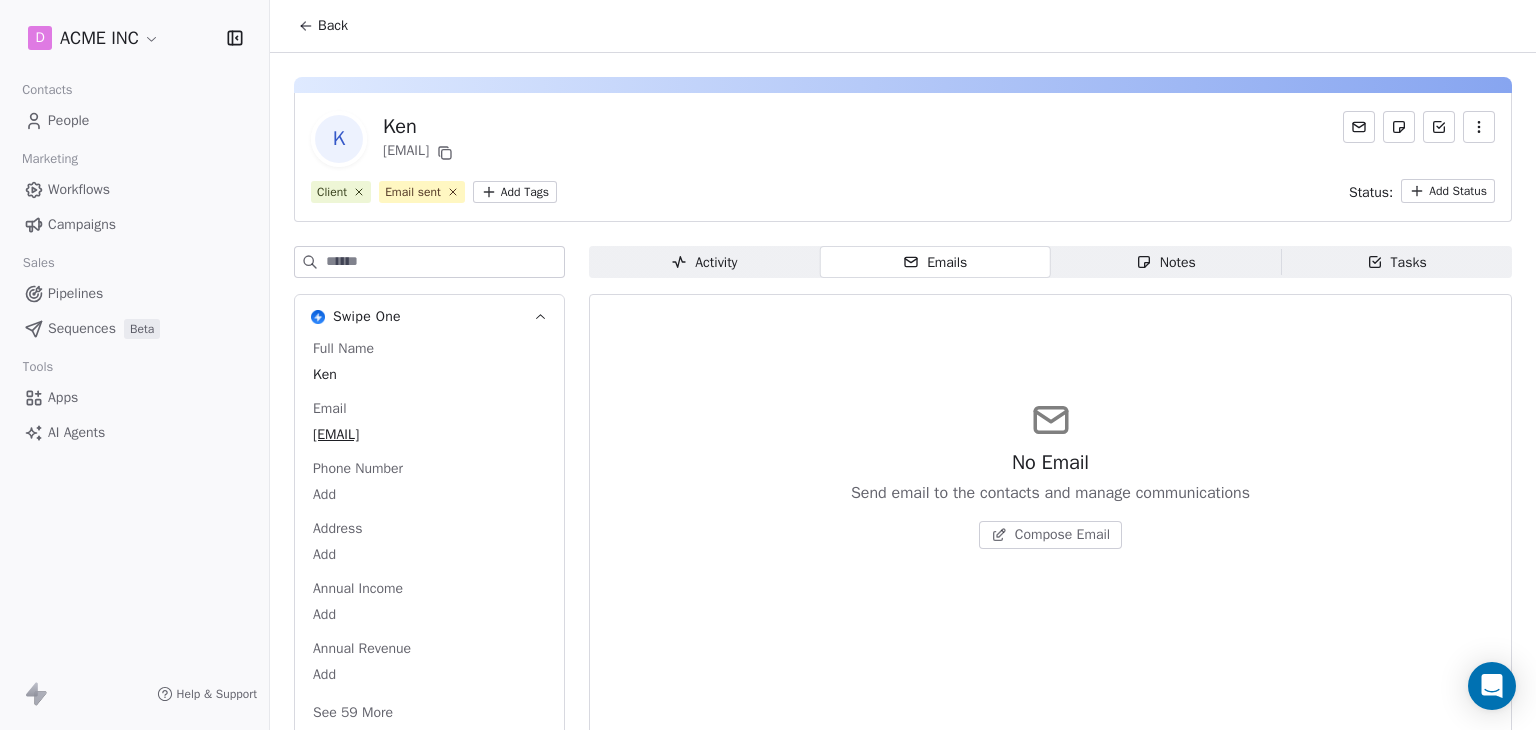 click on "Back" at bounding box center (903, 26) 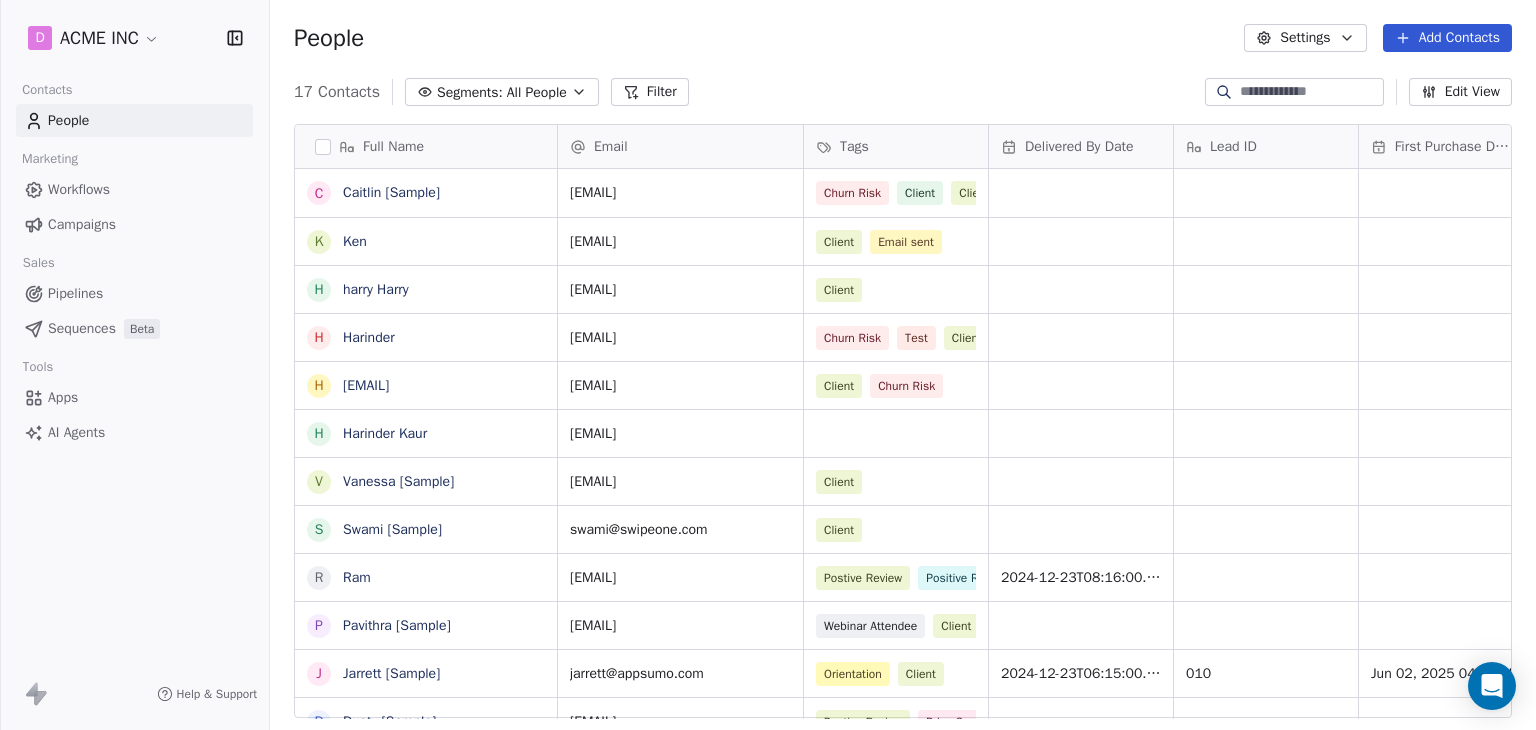 click on "Add Contacts" at bounding box center [1447, 38] 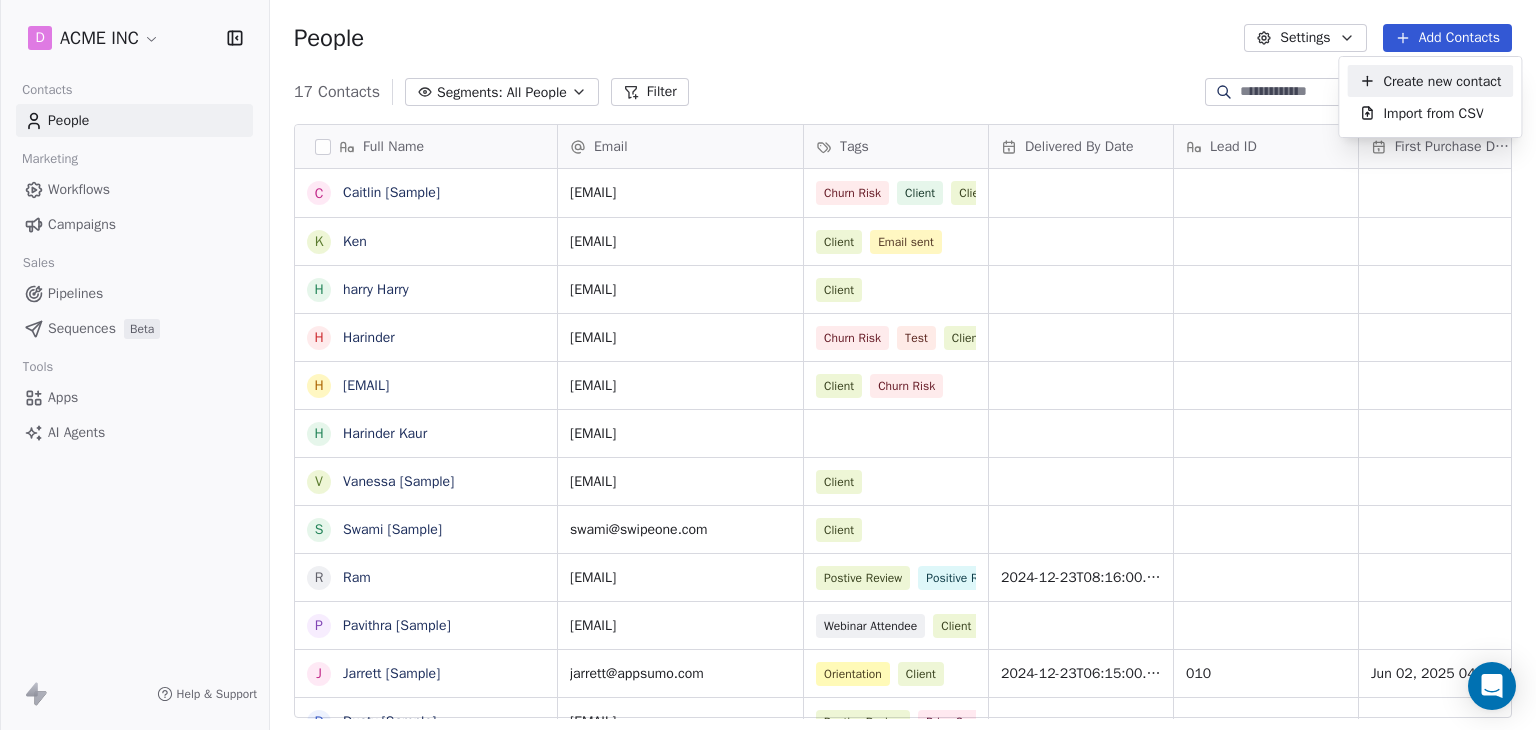 click on "Create new contact" at bounding box center [1442, 81] 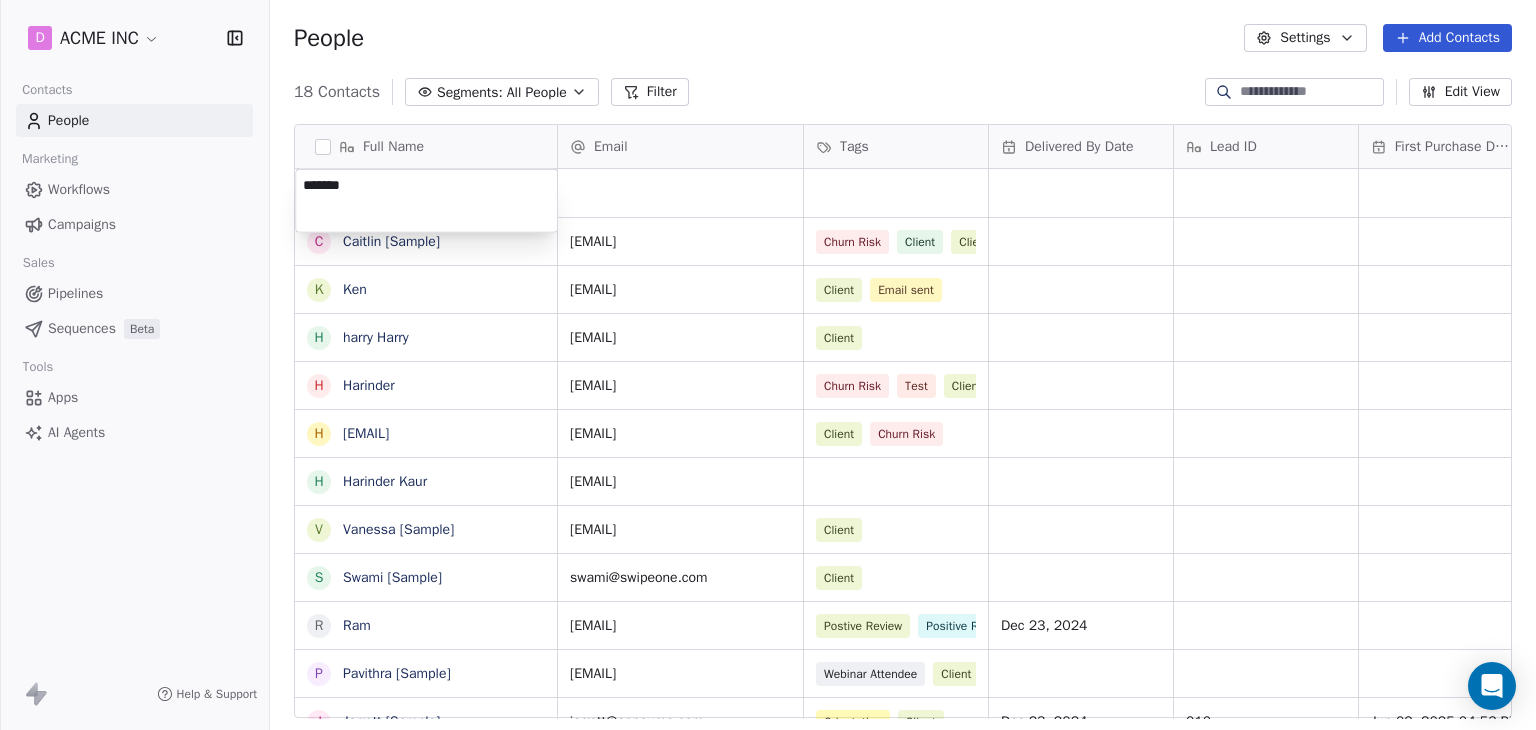 type on "********" 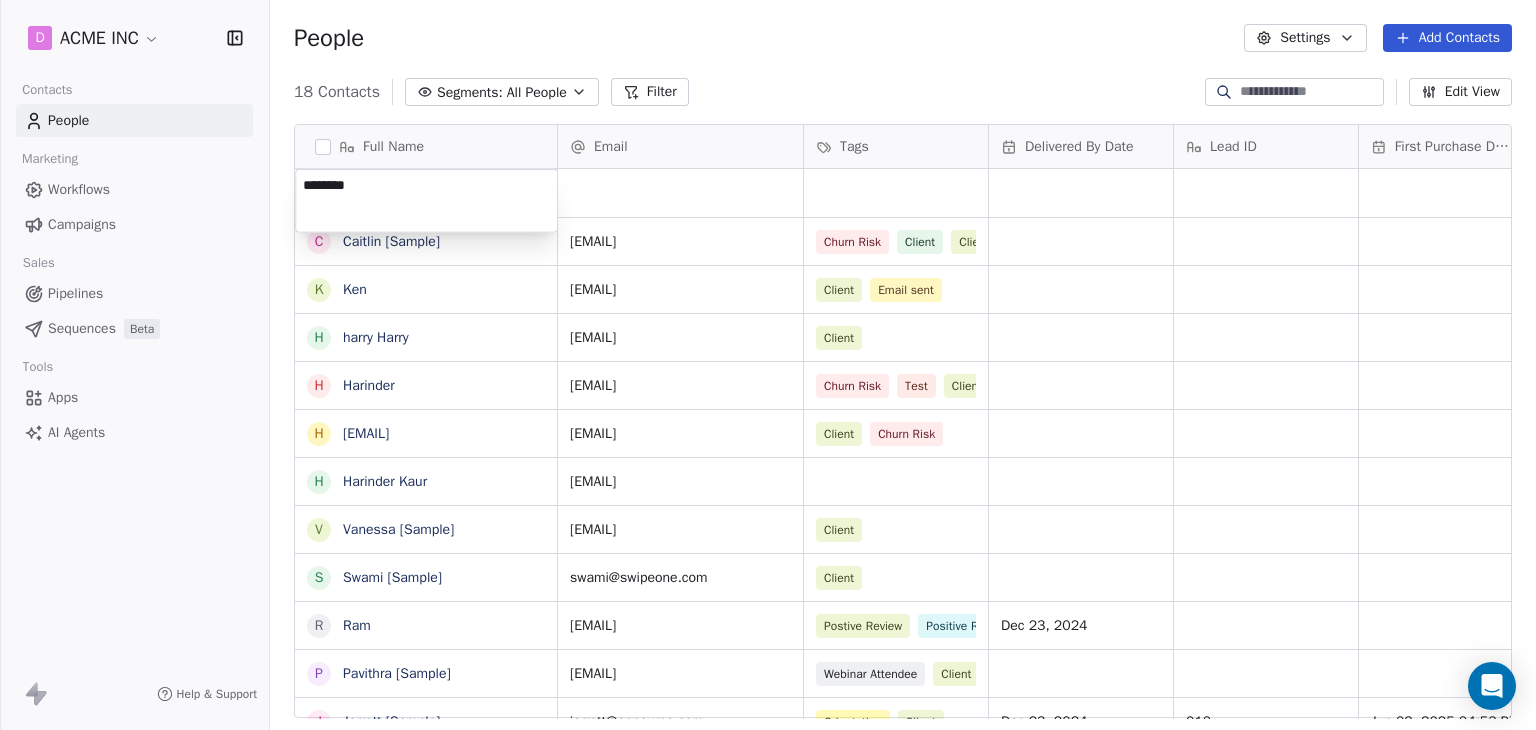 click on "C Caitlin [Sample] K Ken h harry Harry H Harinder h [EMAIL] H Harinder Kaur V Vanessa [Sample] S Swami [Sample] R Ram P Pavithra [Sample] J Jarrett [Sample] D Dusty [Sample] H Harinder T Thamizh D Daniel Chester Hawthorne K Ken Kanade E Ellis Karls Email Tags Delivered By Date Lead ID First Purchase Date IST Website Country Address [EMAIL] Churn Risk Client Client pacifictrading.com.au United Kingdom [EMAIL] Client Email sent [EMAIL] Client [EMAIL] Churn Risk Test Client [EMAIL] Client Churn Risk [EMAIL] [EMAIL] Client fostergroup.com United States [EMAIL] Client millerindustries.com Germany [EMAIL] Postive Review Positive Review Client" at bounding box center (768, 365) 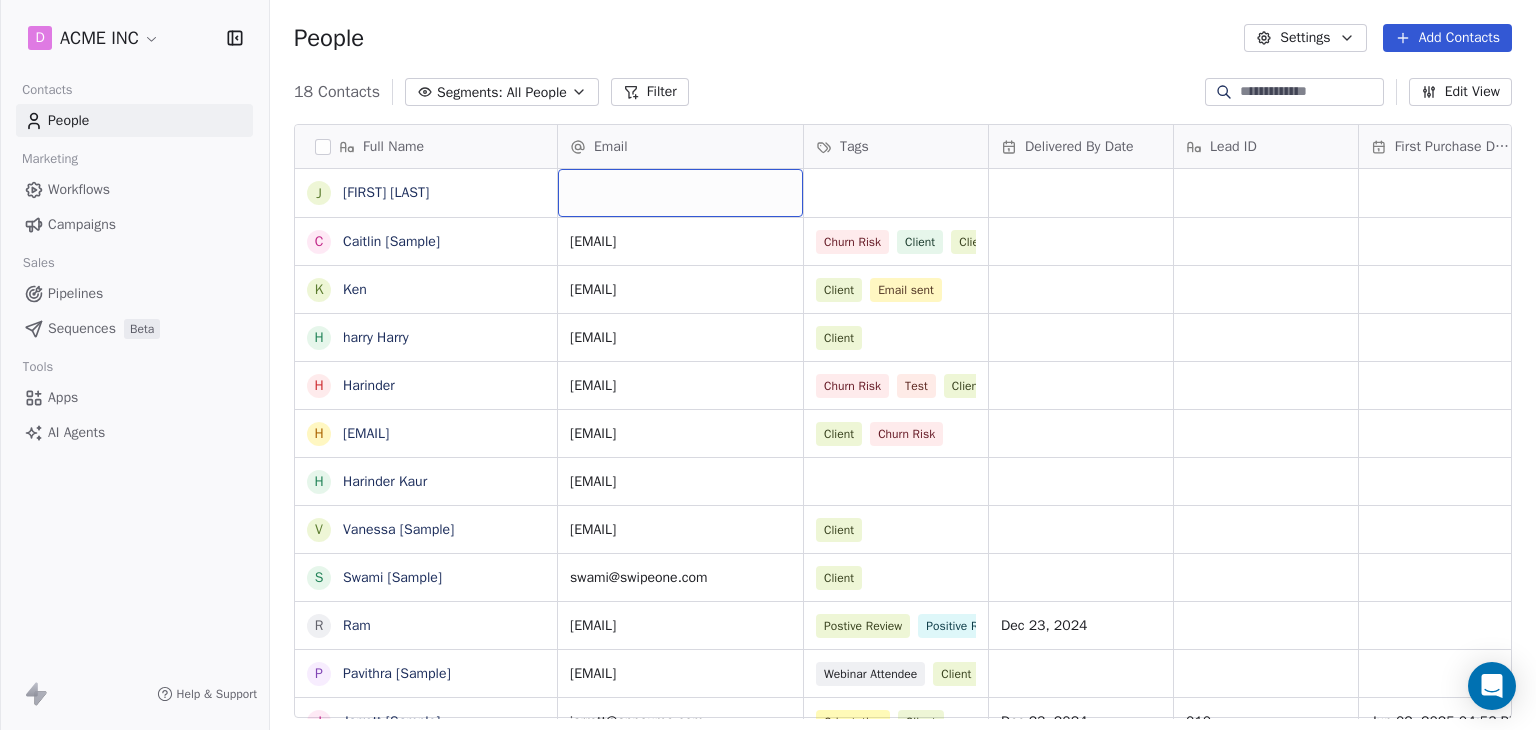 click at bounding box center (680, 193) 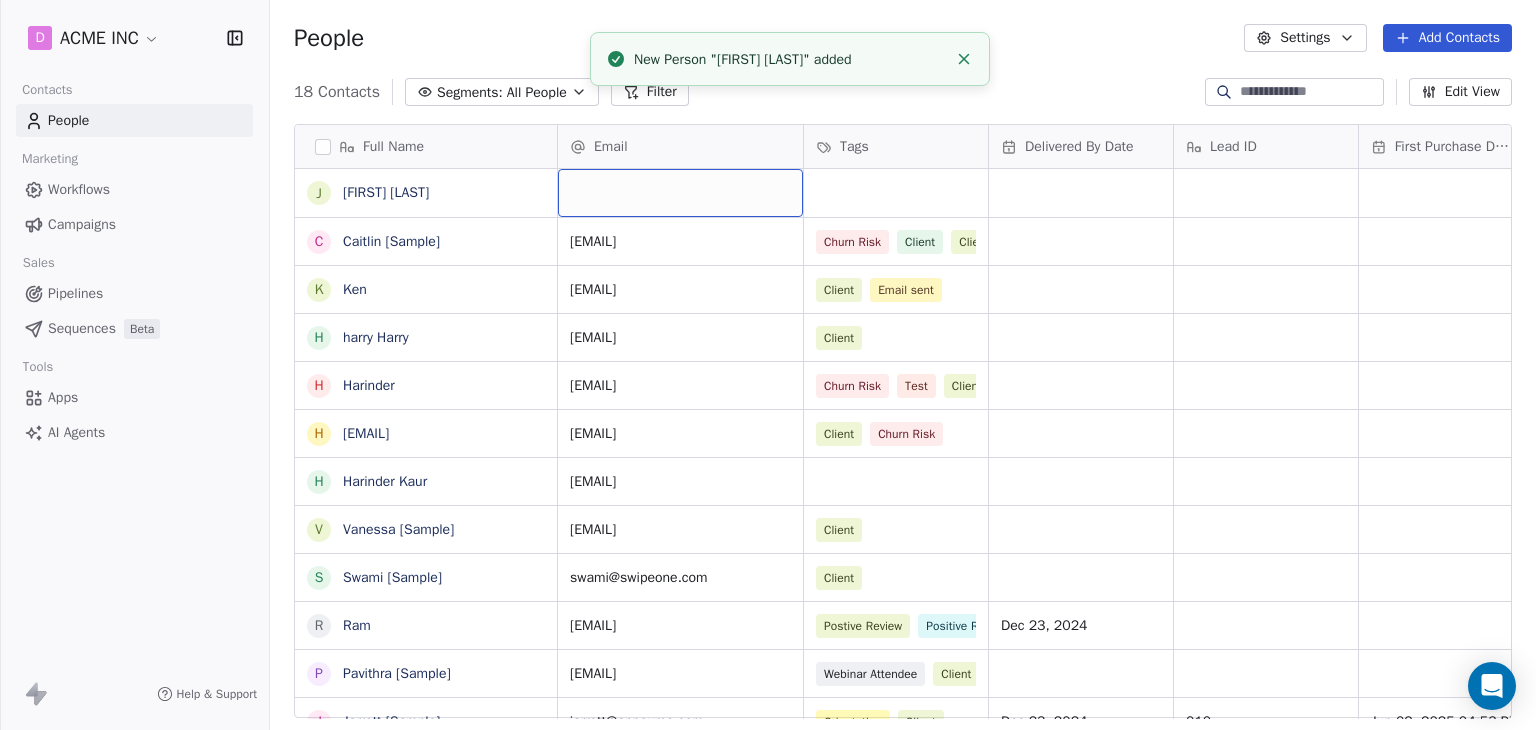 click at bounding box center (680, 193) 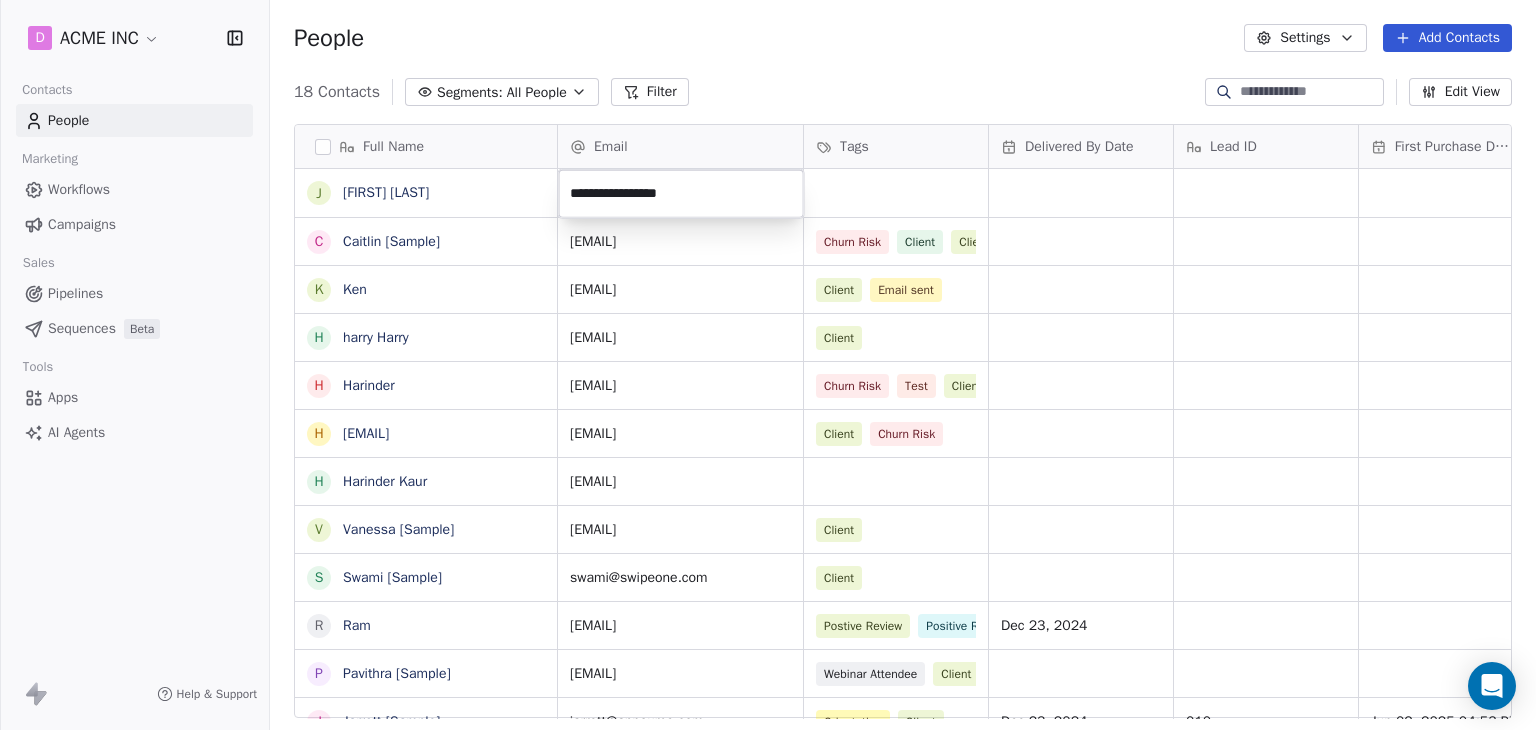 type on "**********" 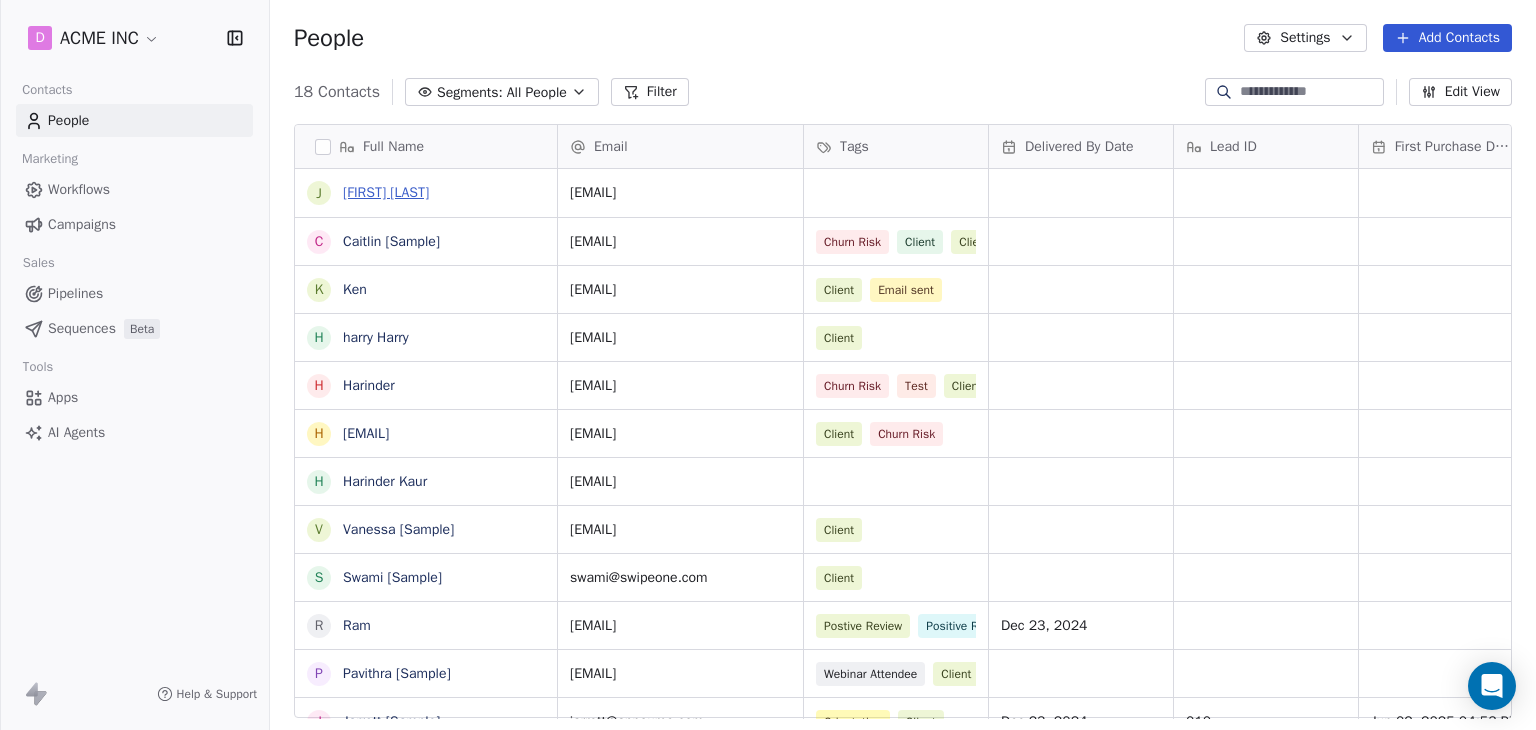 click on "[FIRST] [LAST]" at bounding box center (386, 192) 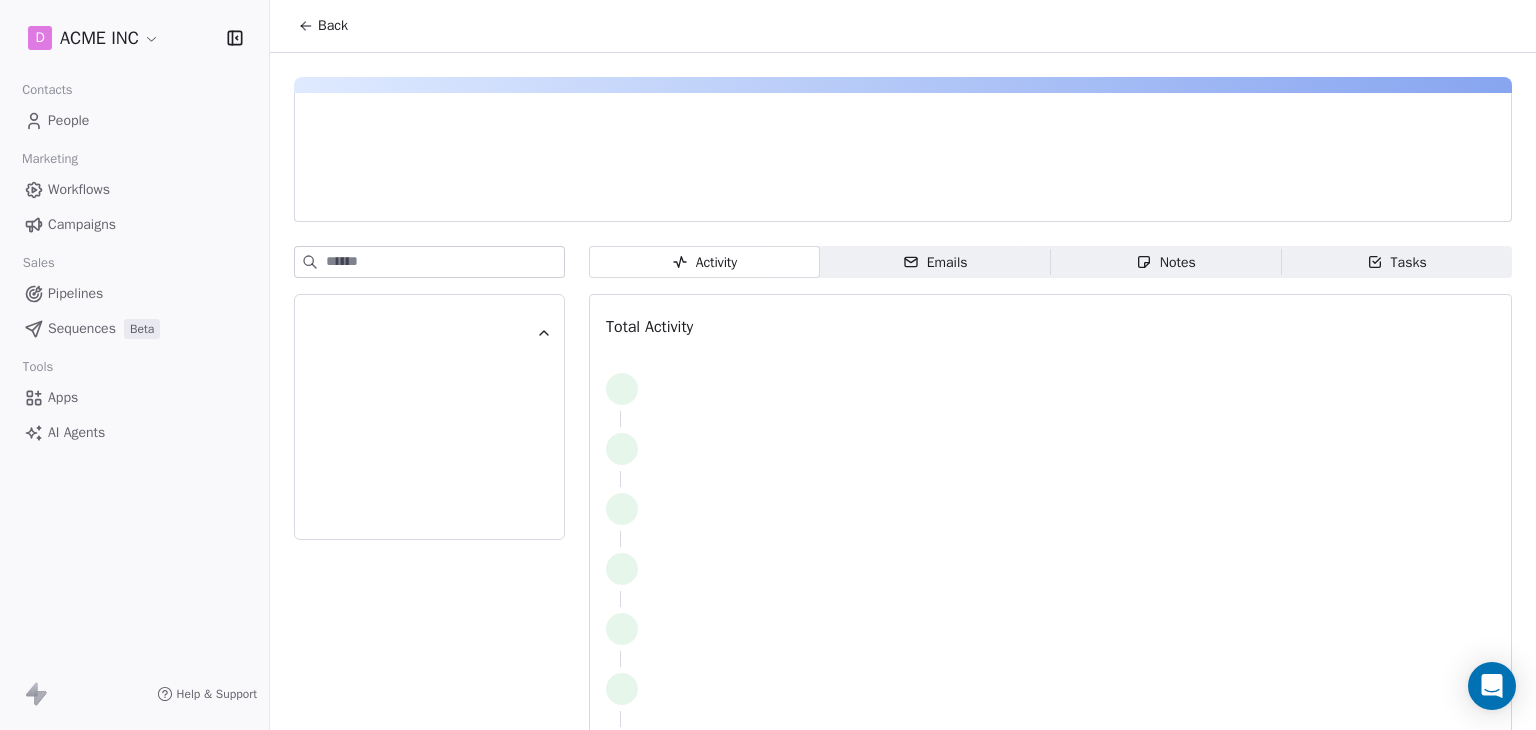 click on "Back" at bounding box center [333, 26] 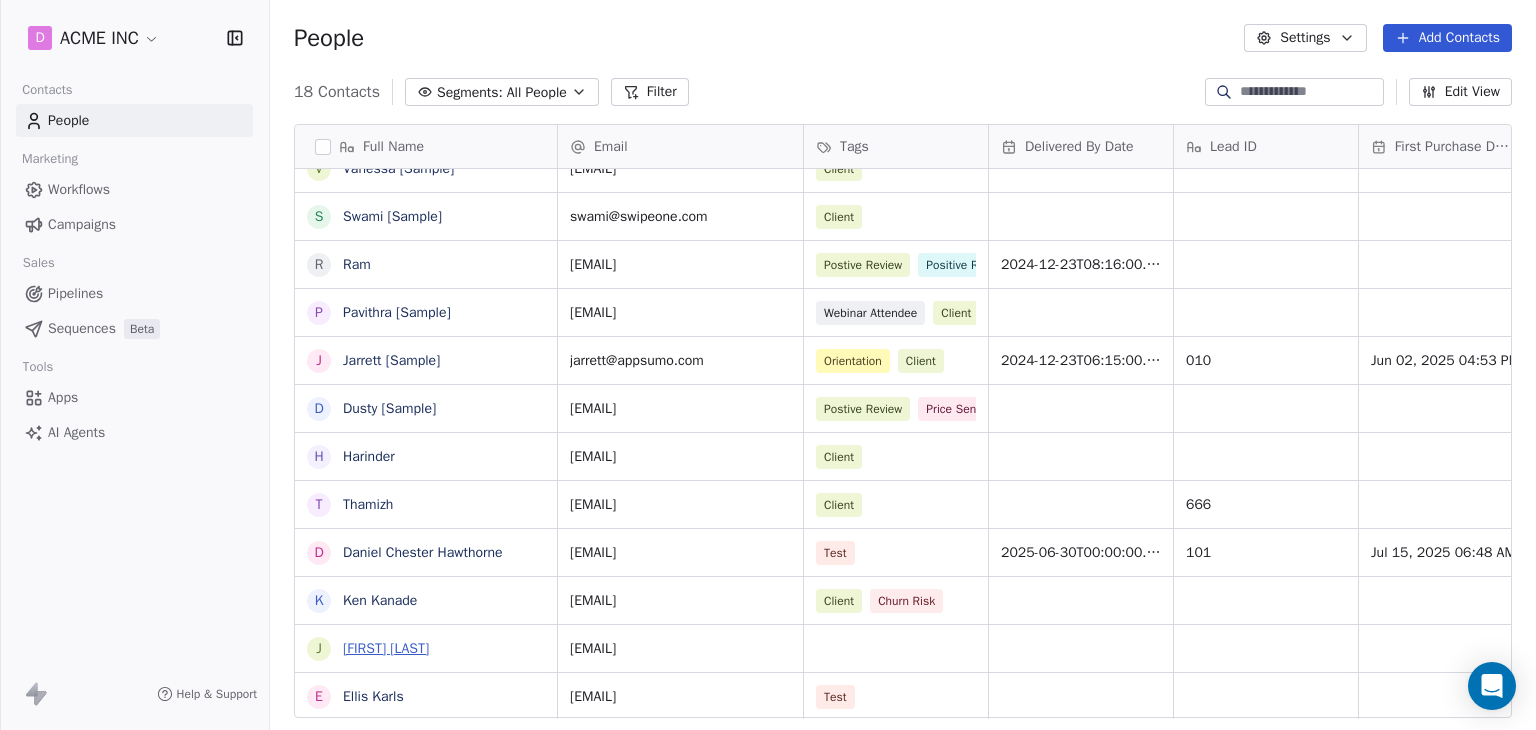 click on "[FIRST] [LAST]" at bounding box center (386, 648) 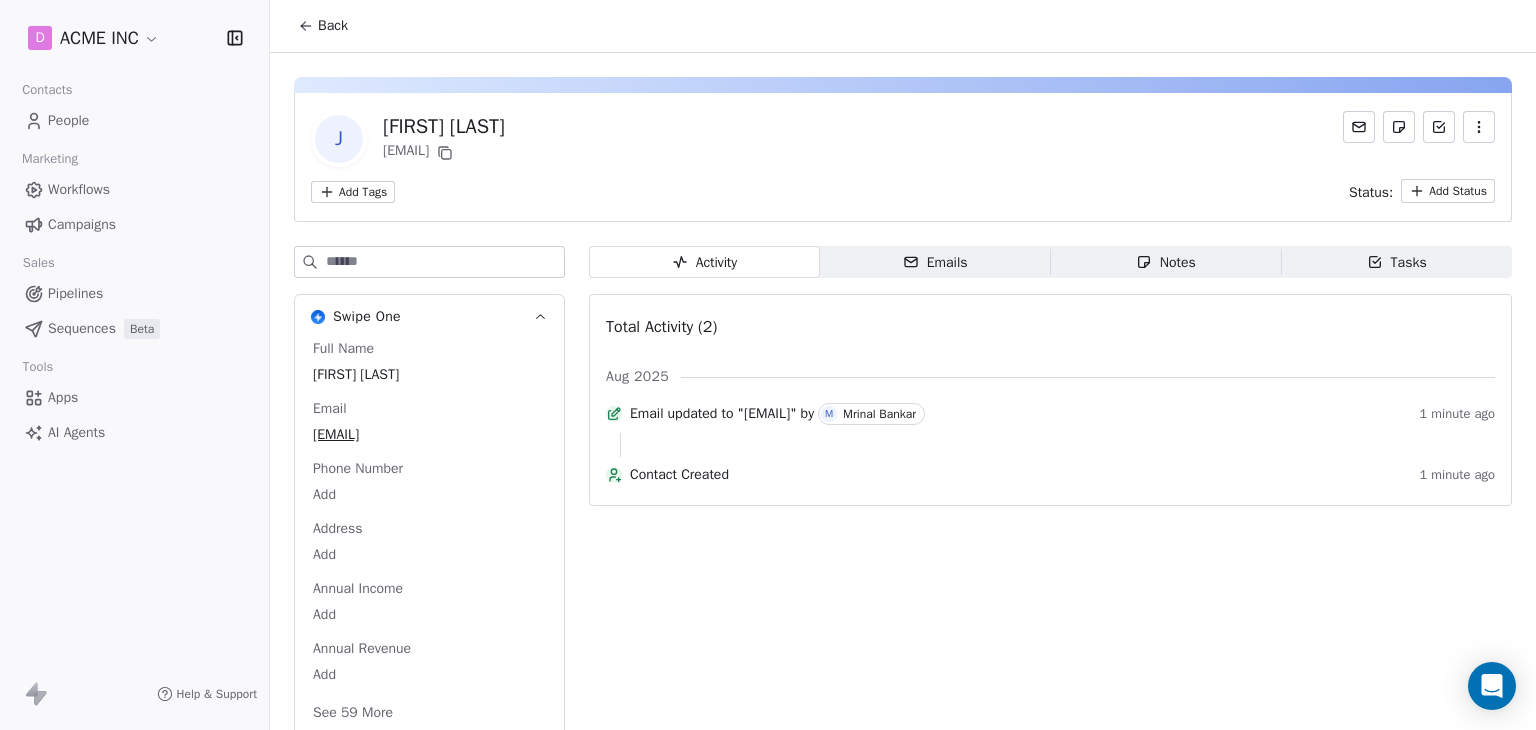 click on "Emails Emails" at bounding box center [935, 262] 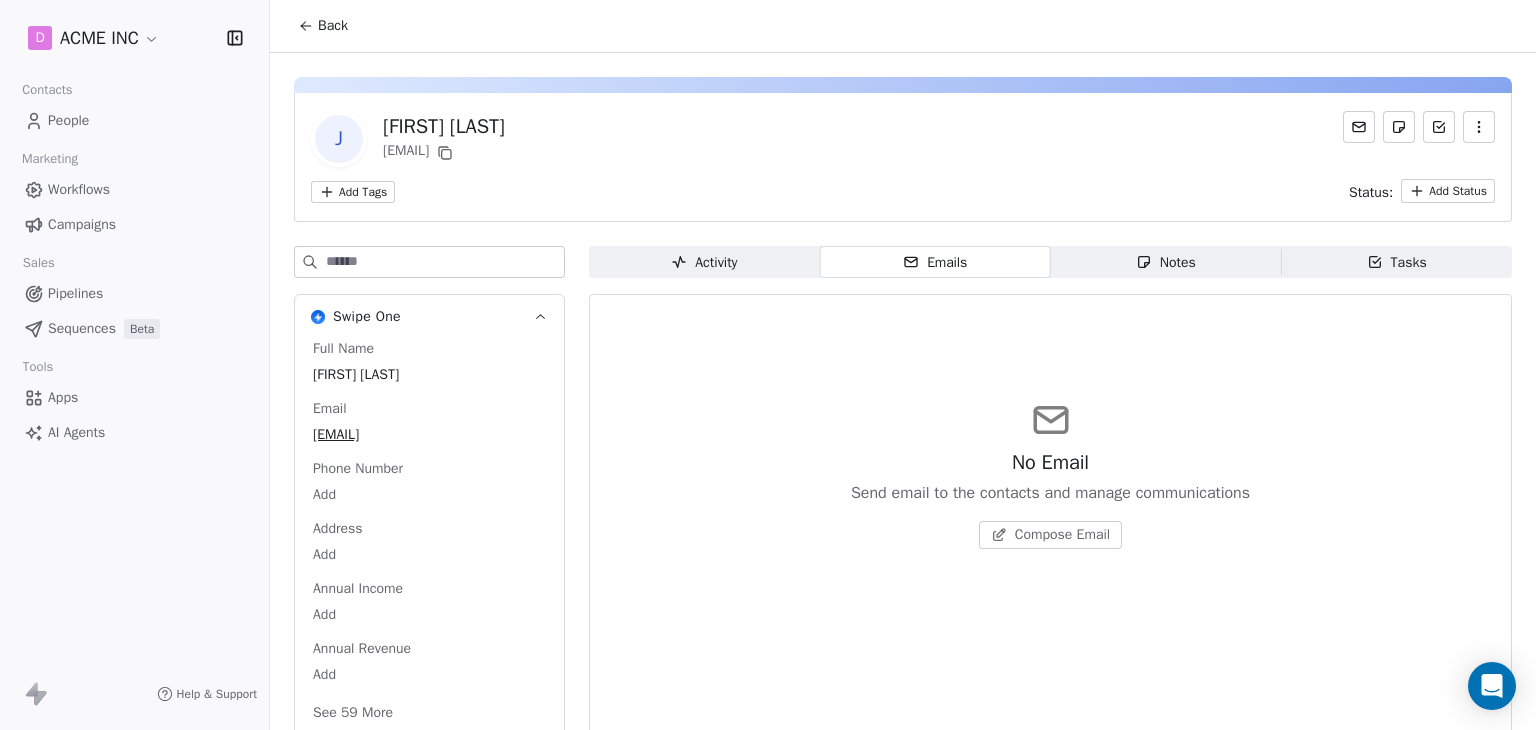 click on "Compose Email" at bounding box center [1062, 535] 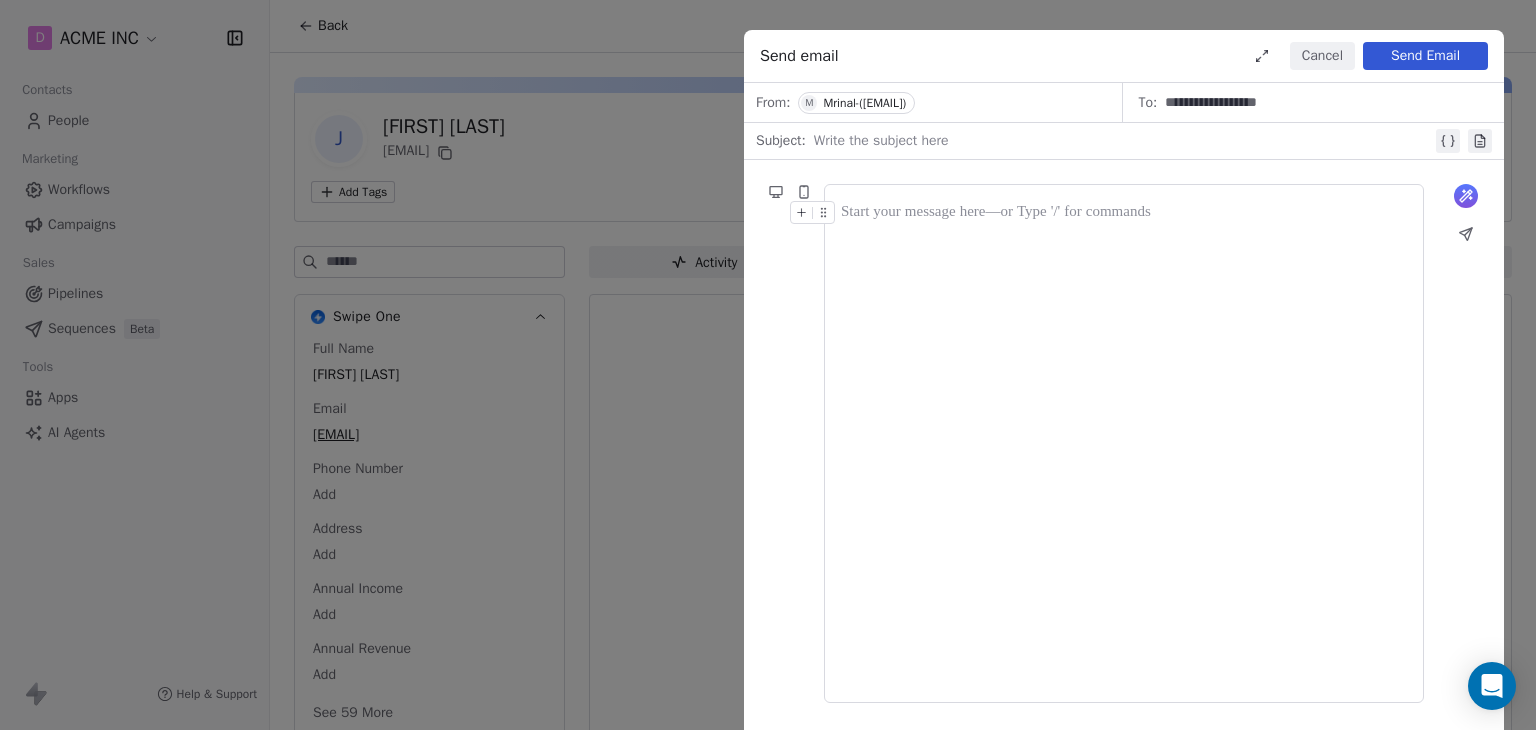 click at bounding box center (1124, 443) 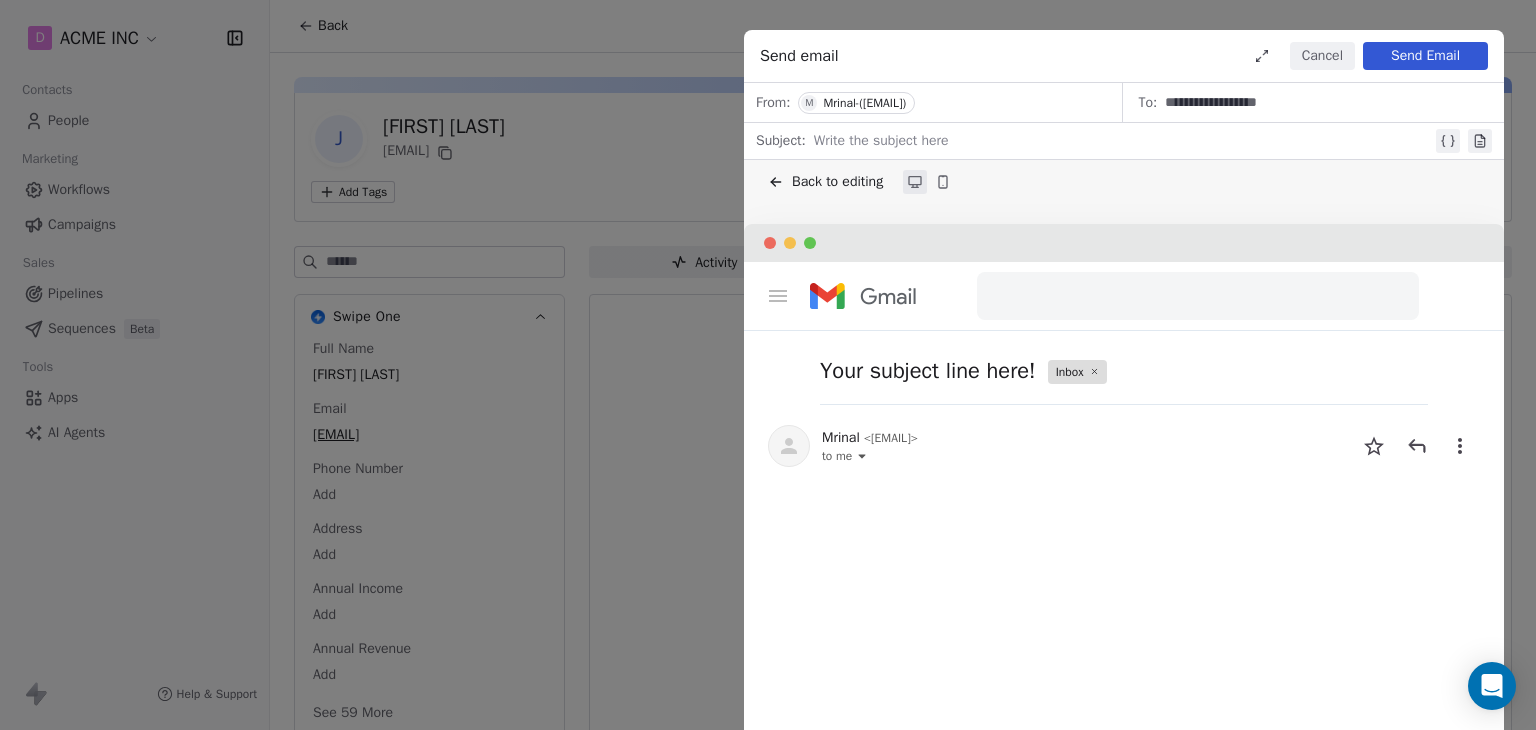 click on "Back to editing" at bounding box center (825, 182) 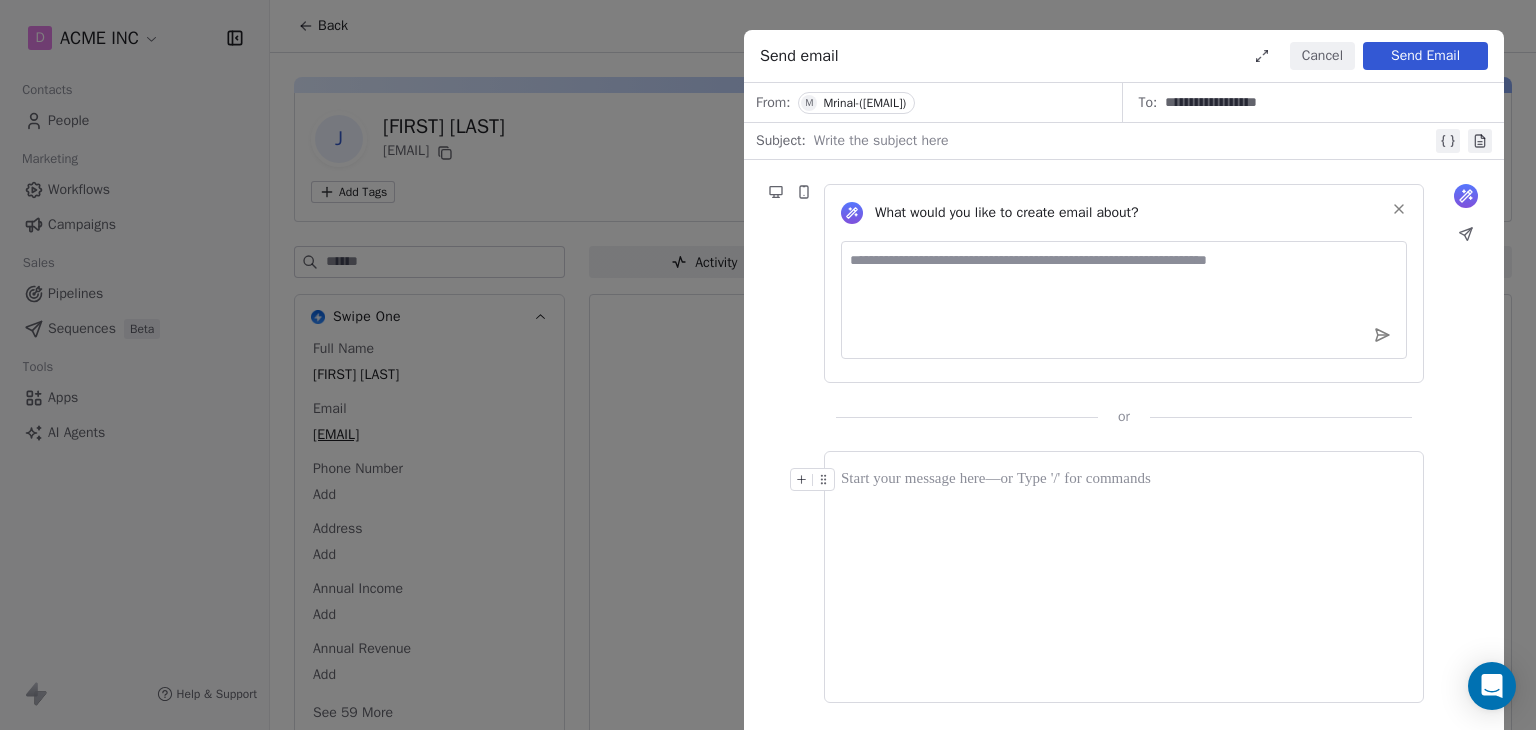 click at bounding box center [1124, 577] 